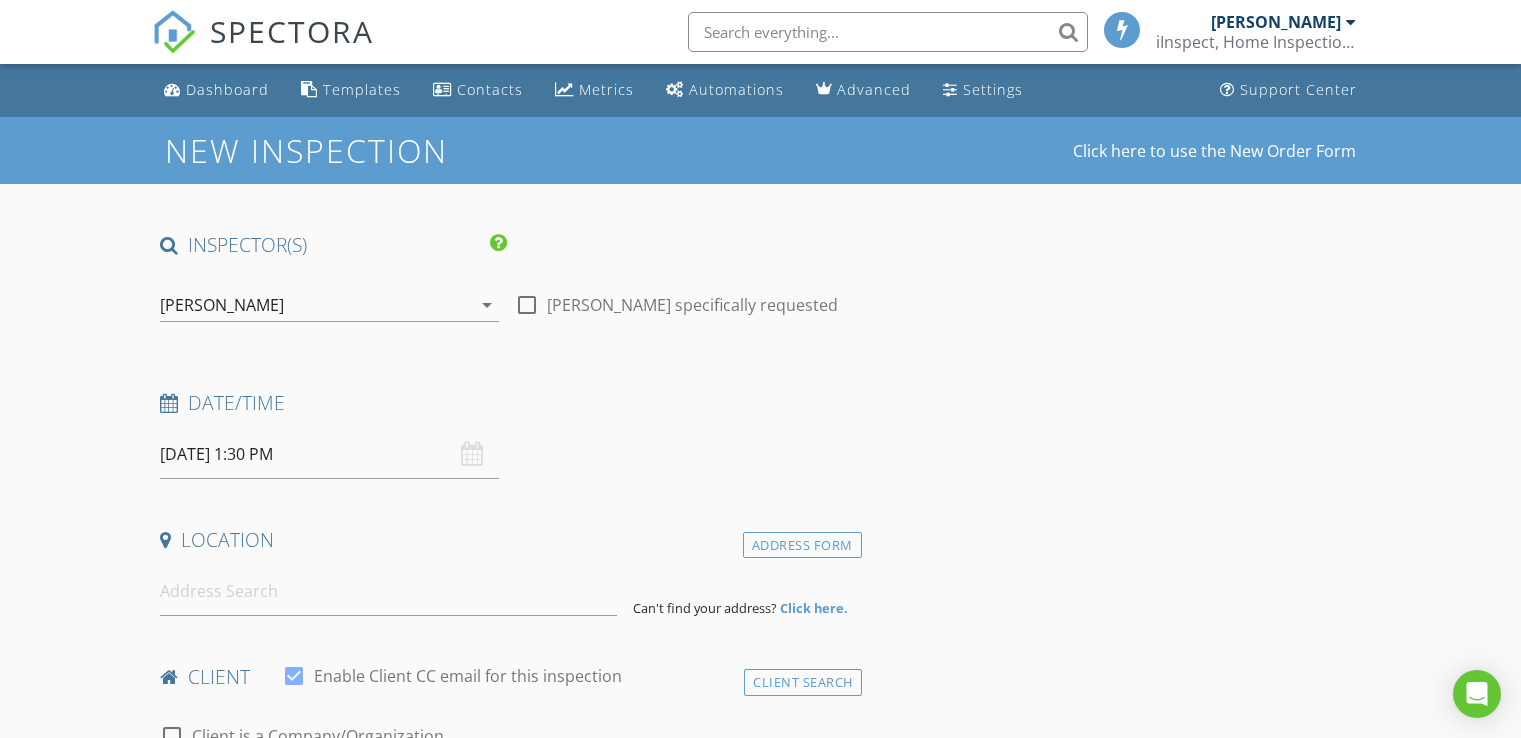 scroll, scrollTop: 0, scrollLeft: 0, axis: both 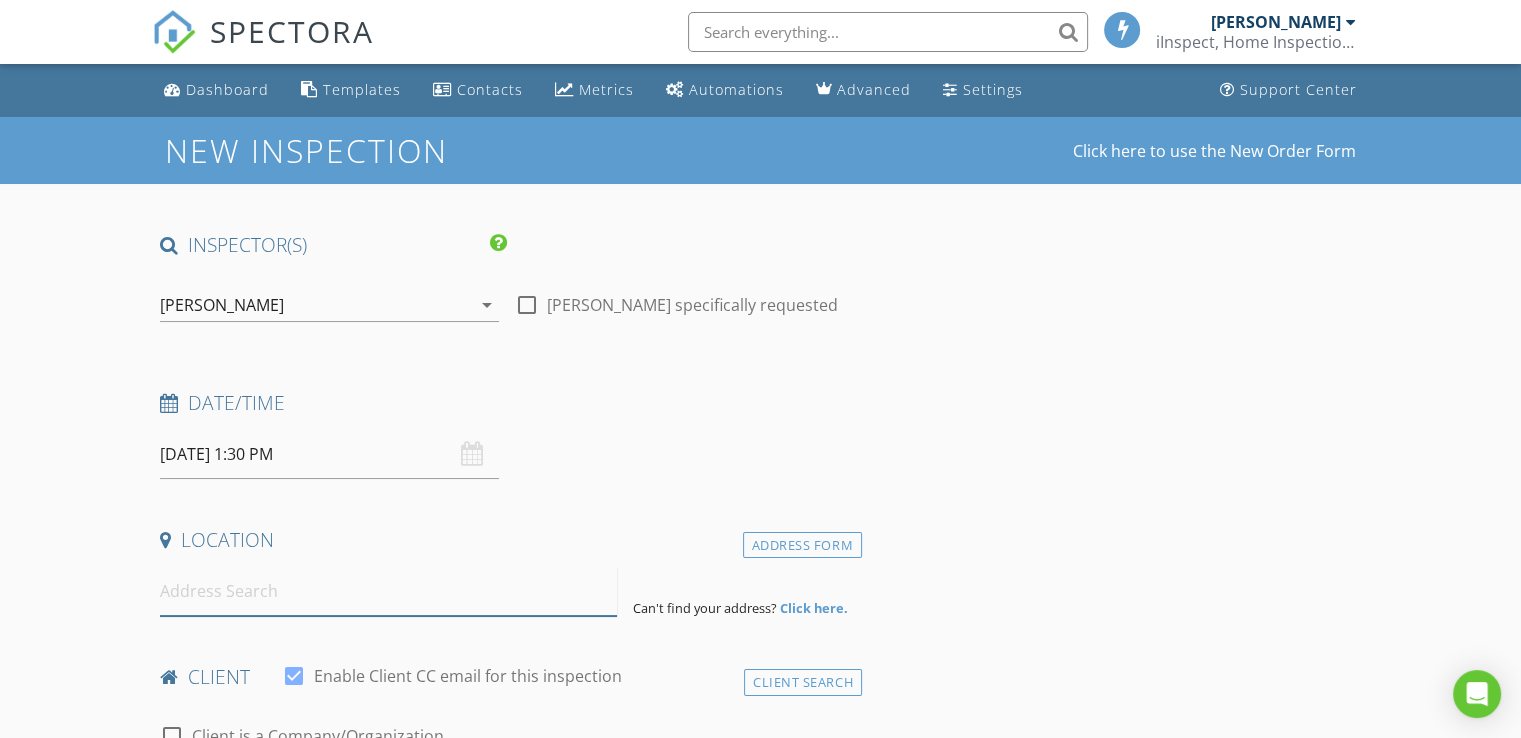 click at bounding box center (388, 591) 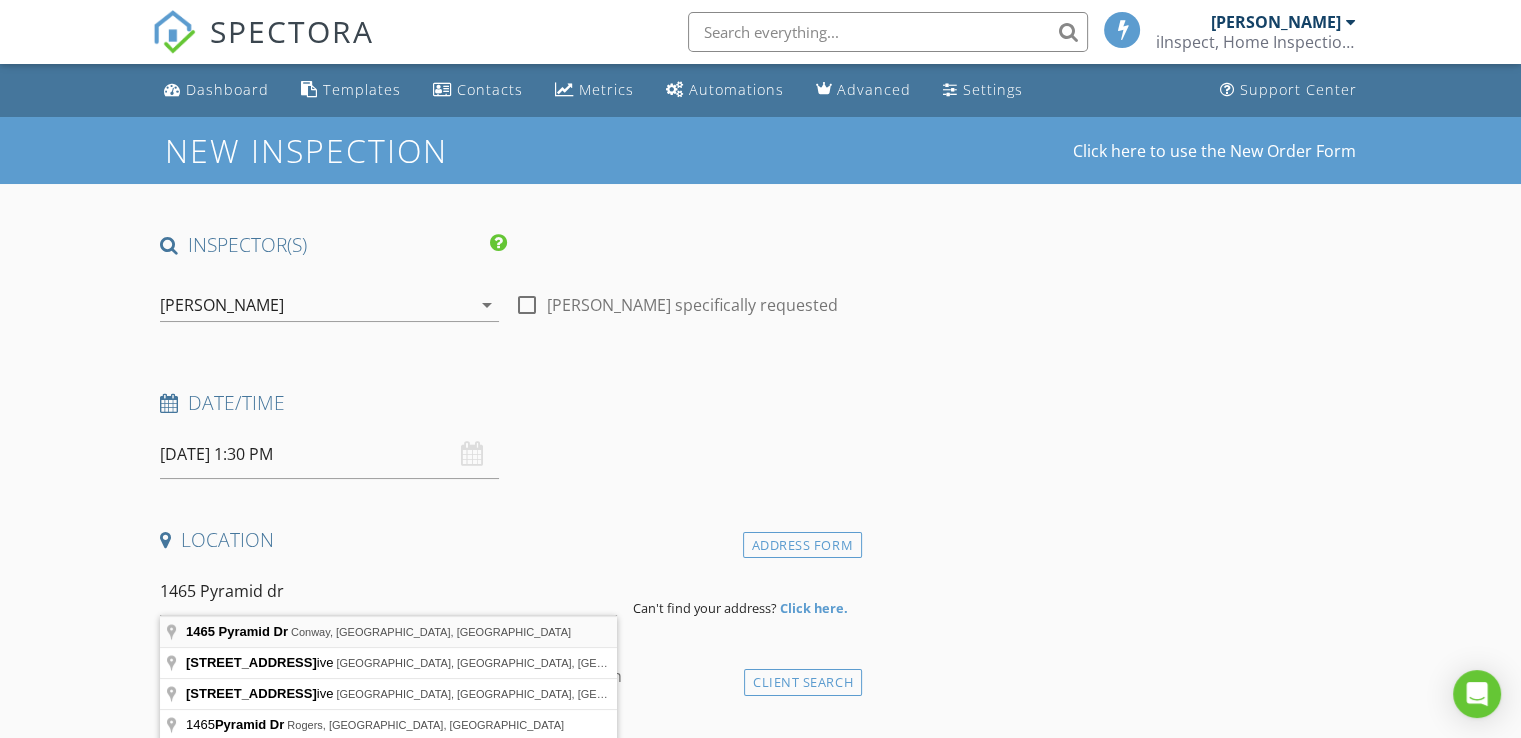 type on "1465 Pyramid Dr, Conway, AR, USA" 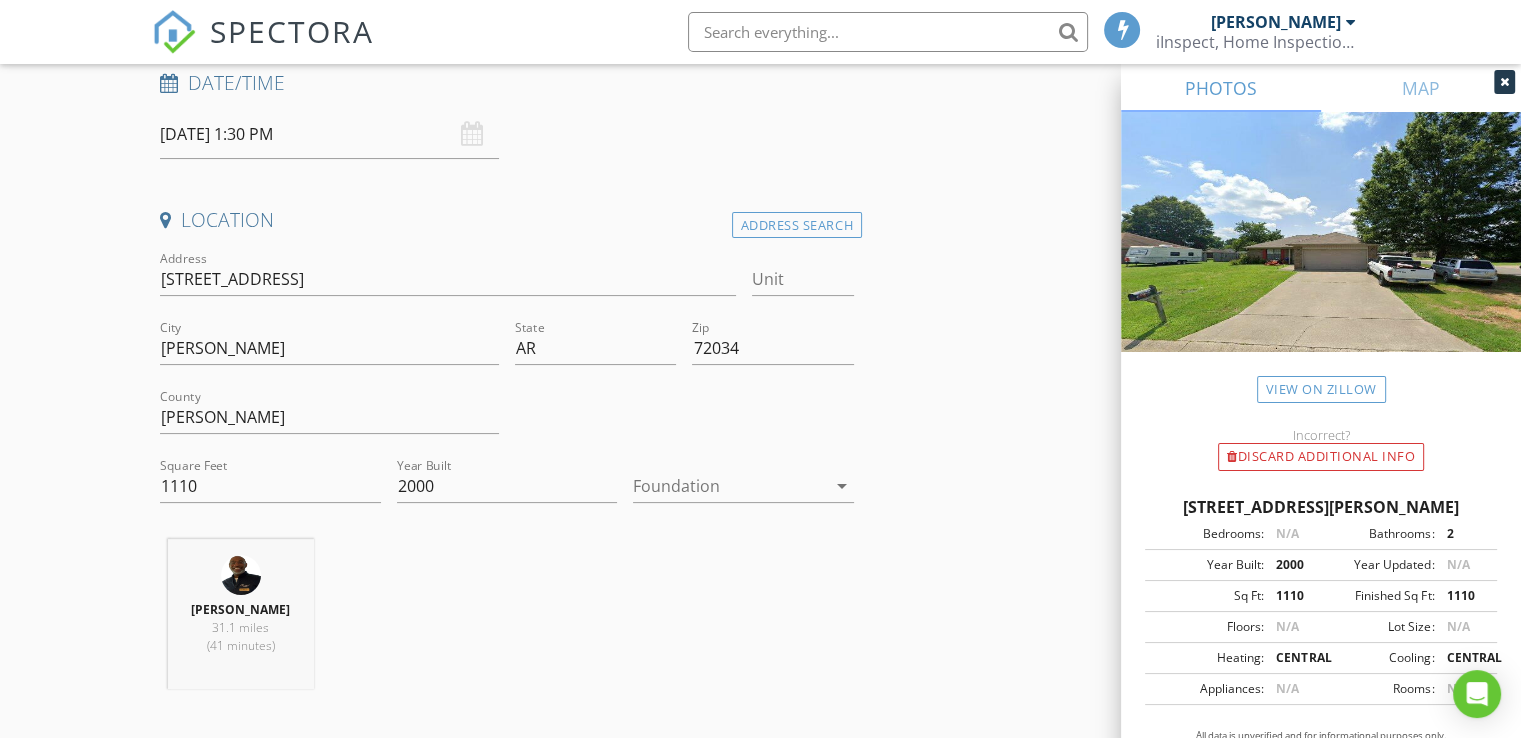 scroll, scrollTop: 360, scrollLeft: 0, axis: vertical 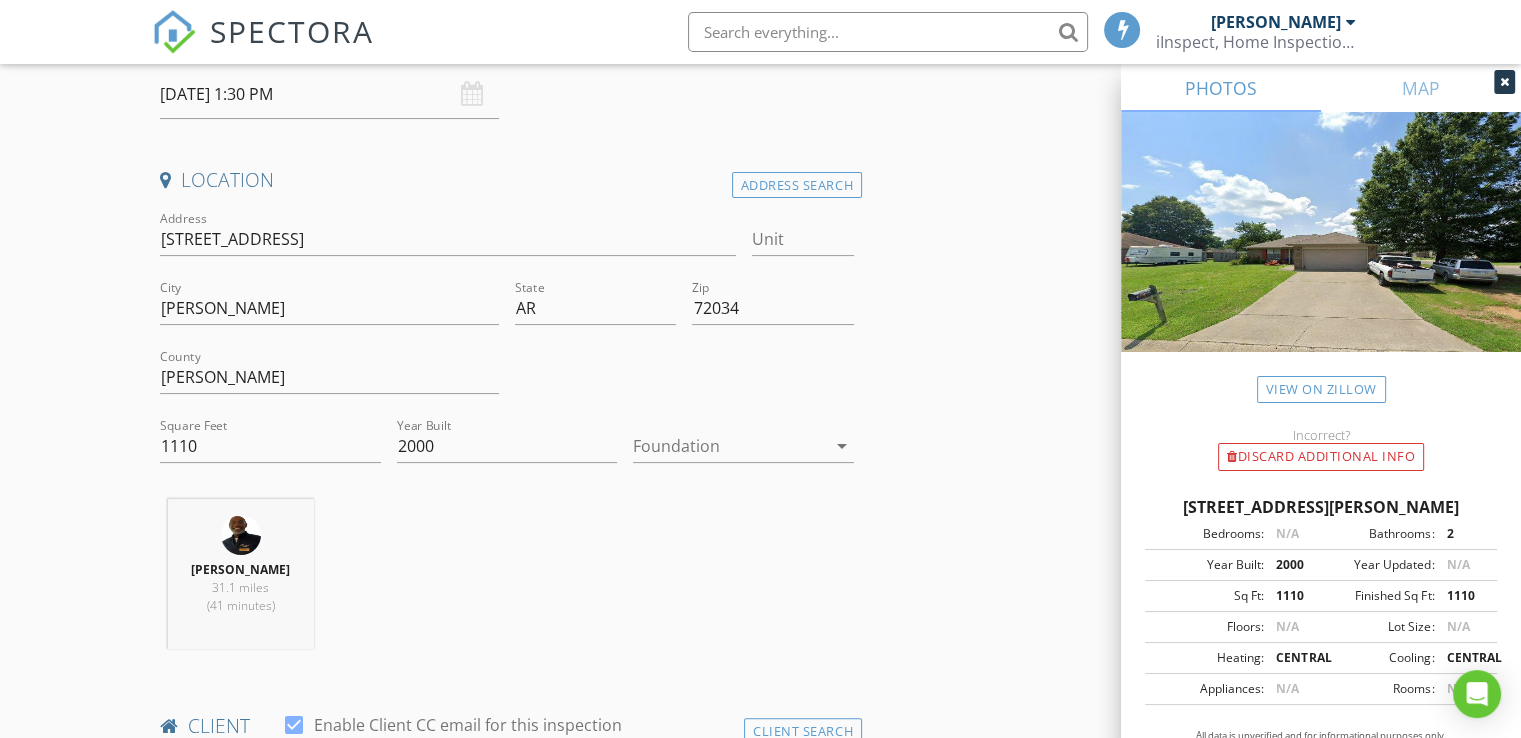 click at bounding box center (729, 446) 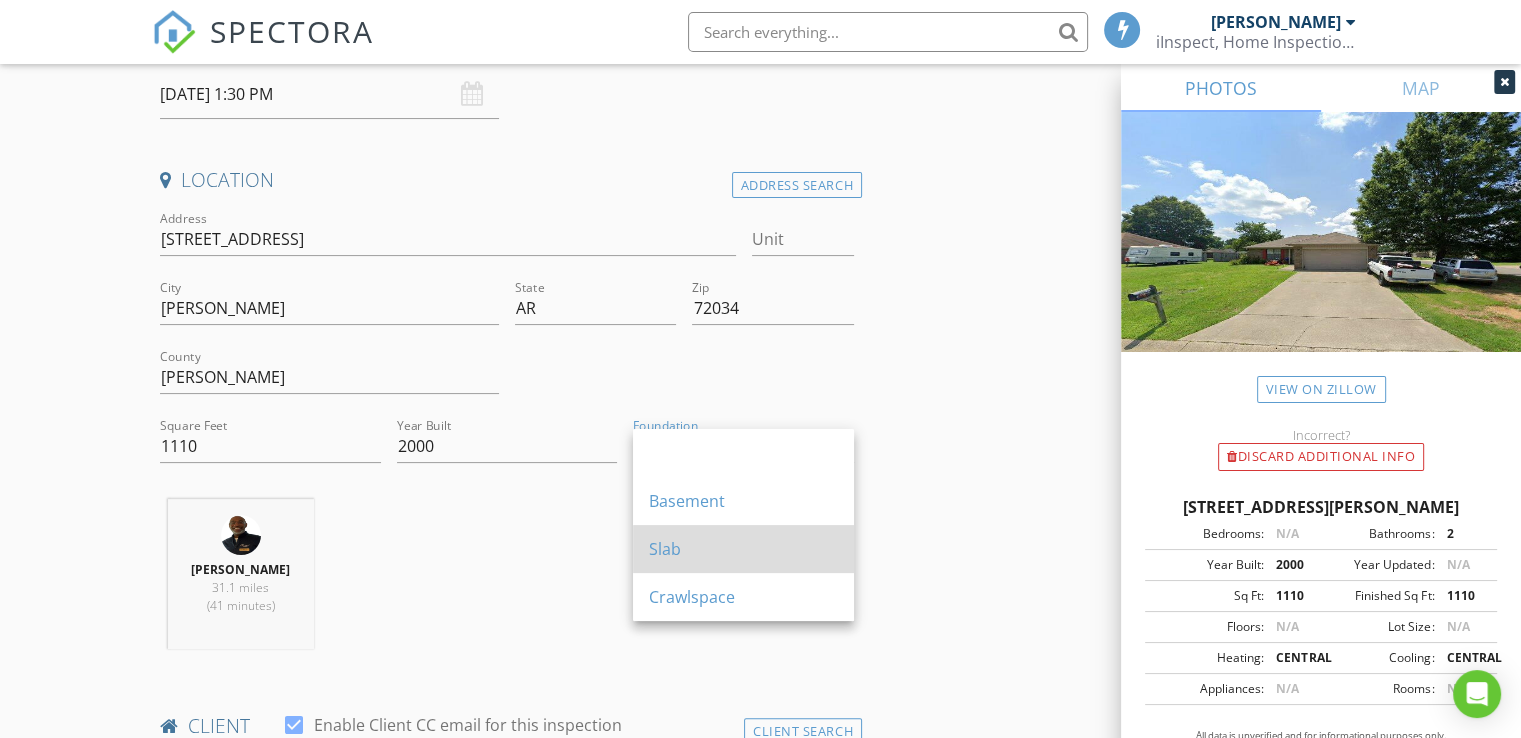 click on "Slab" at bounding box center [743, 549] 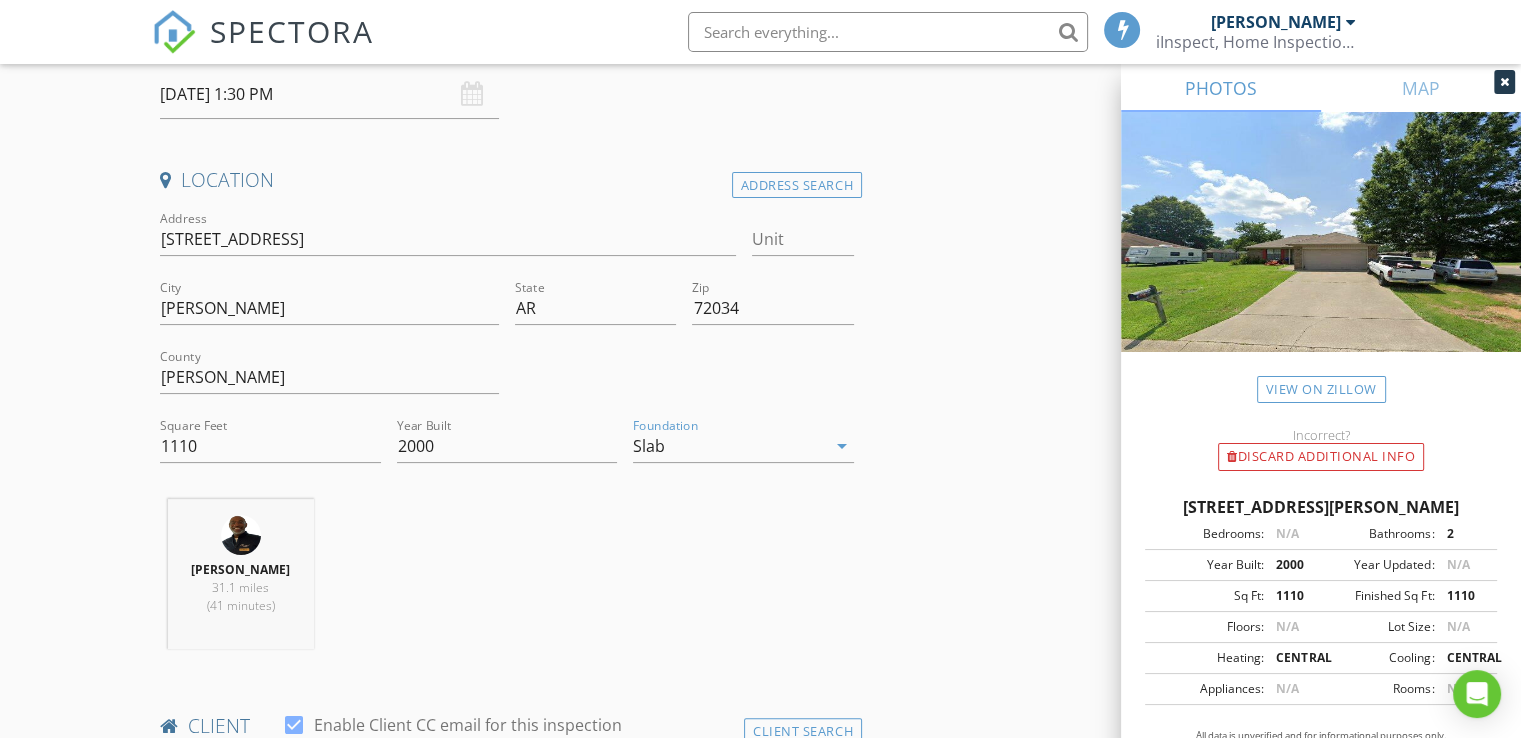 click on "INSPECTOR(S)
check_box   Chris Perry   PRIMARY   check_box_outline_blank   Boyce Mitchell     Chris Perry arrow_drop_down   check_box_outline_blank Chris Perry specifically requested
Date/Time
07/14/2025 1:30 PM
Location
Address Search       Address 1465 Pyramid Dr   Unit   City Conway   State AR   Zip 72034   County Faulkner     Square Feet 1110   Year Built 2000   Foundation Slab arrow_drop_down     Chris Perry     31.1 miles     (41 minutes)
client
check_box Enable Client CC email for this inspection   Client Search     check_box_outline_blank Client is a Company/Organization     First Name   Last Name   Email   CC Email   Phone           Notes   Private Notes
ADD ADDITIONAL client
SERVICES
check_box_outline_blank   Commercial Inspection   check_box_outline_blank" at bounding box center (760, 1580) 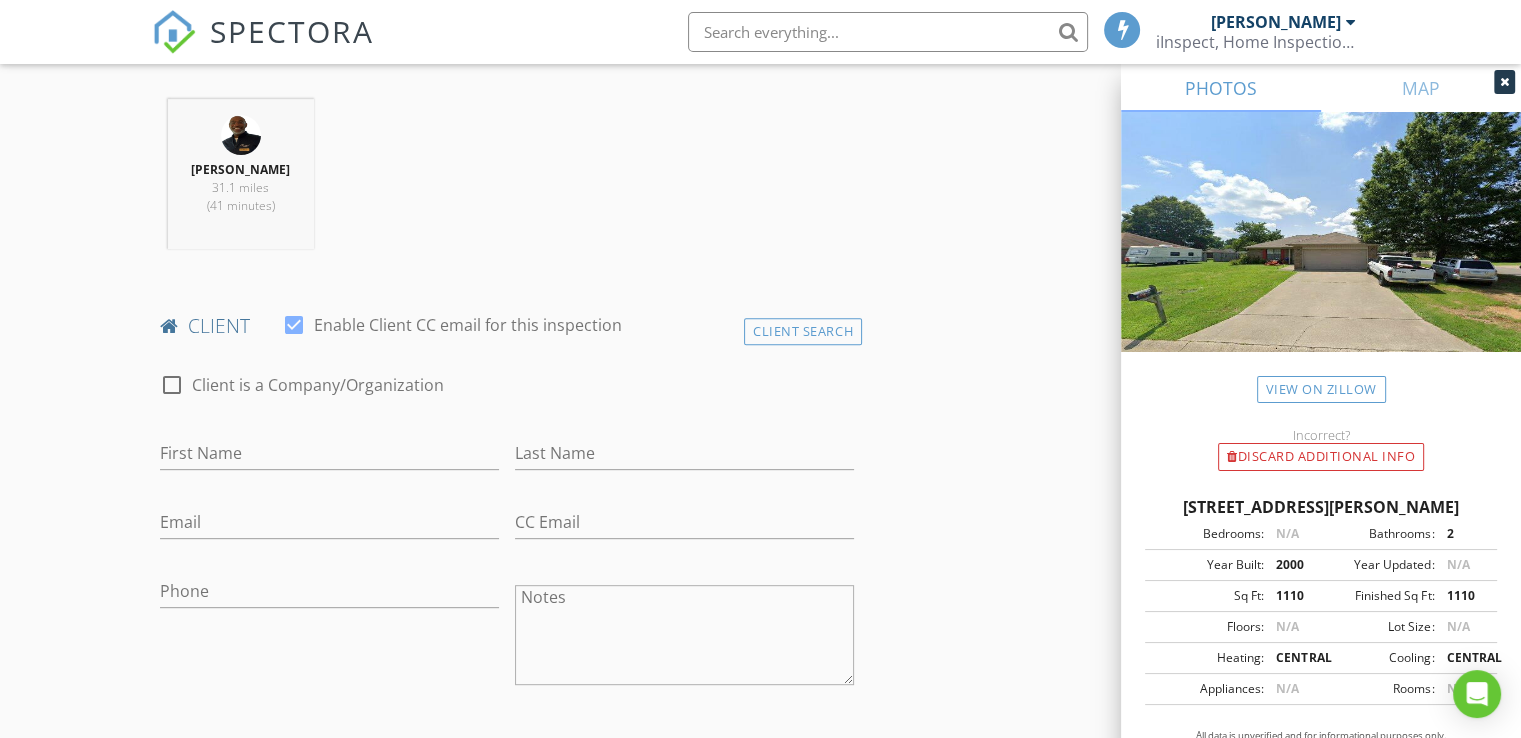 scroll, scrollTop: 800, scrollLeft: 0, axis: vertical 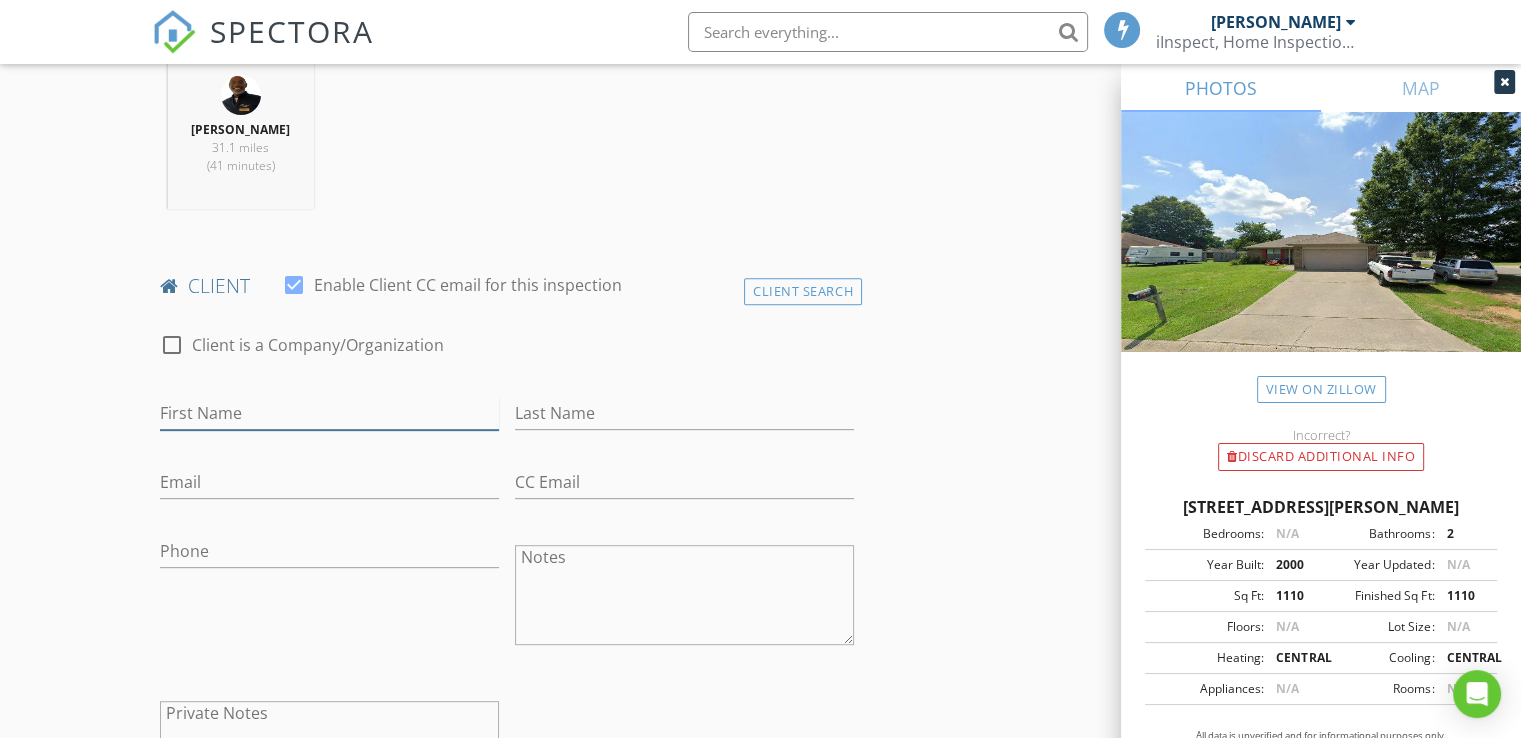 click on "First Name" at bounding box center [329, 413] 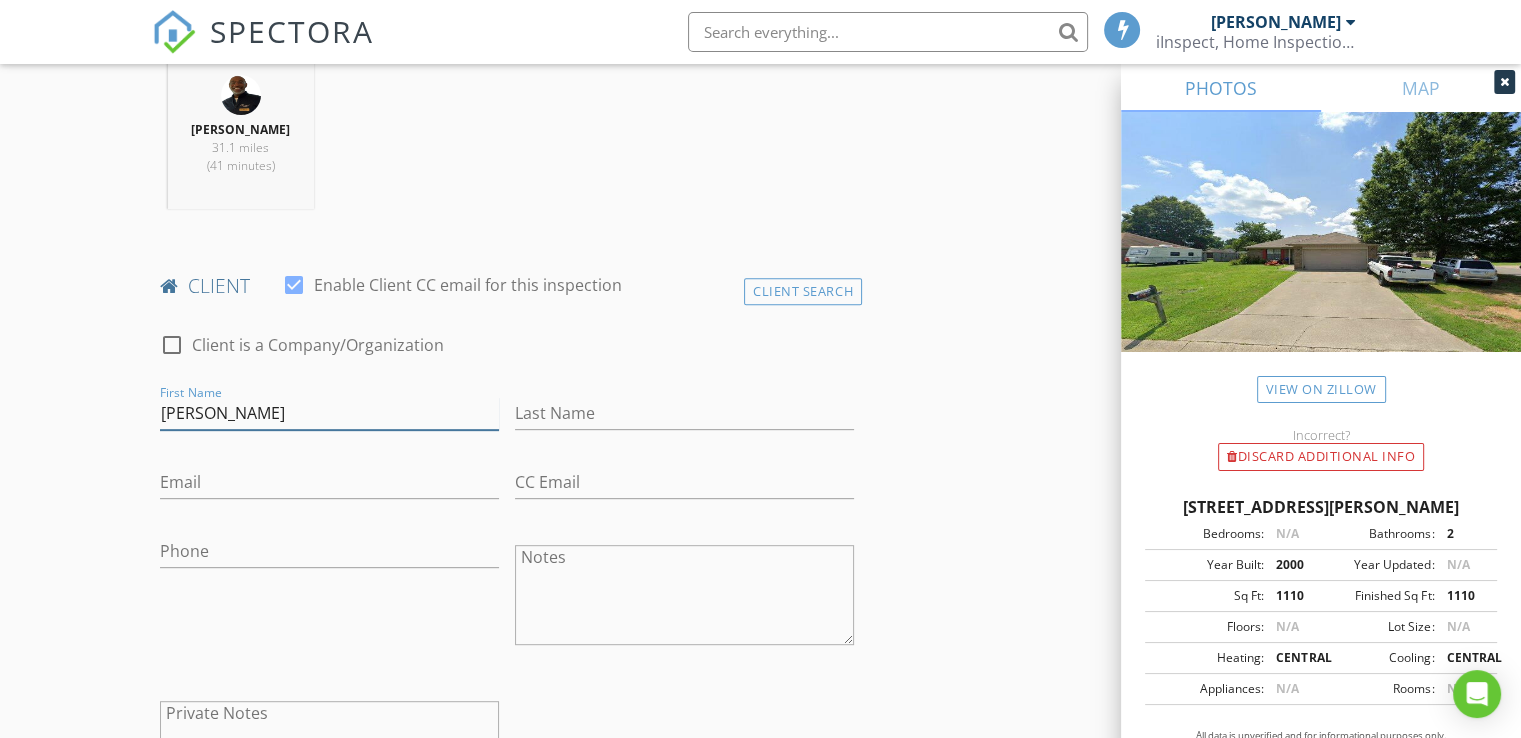 type on "[PERSON_NAME]" 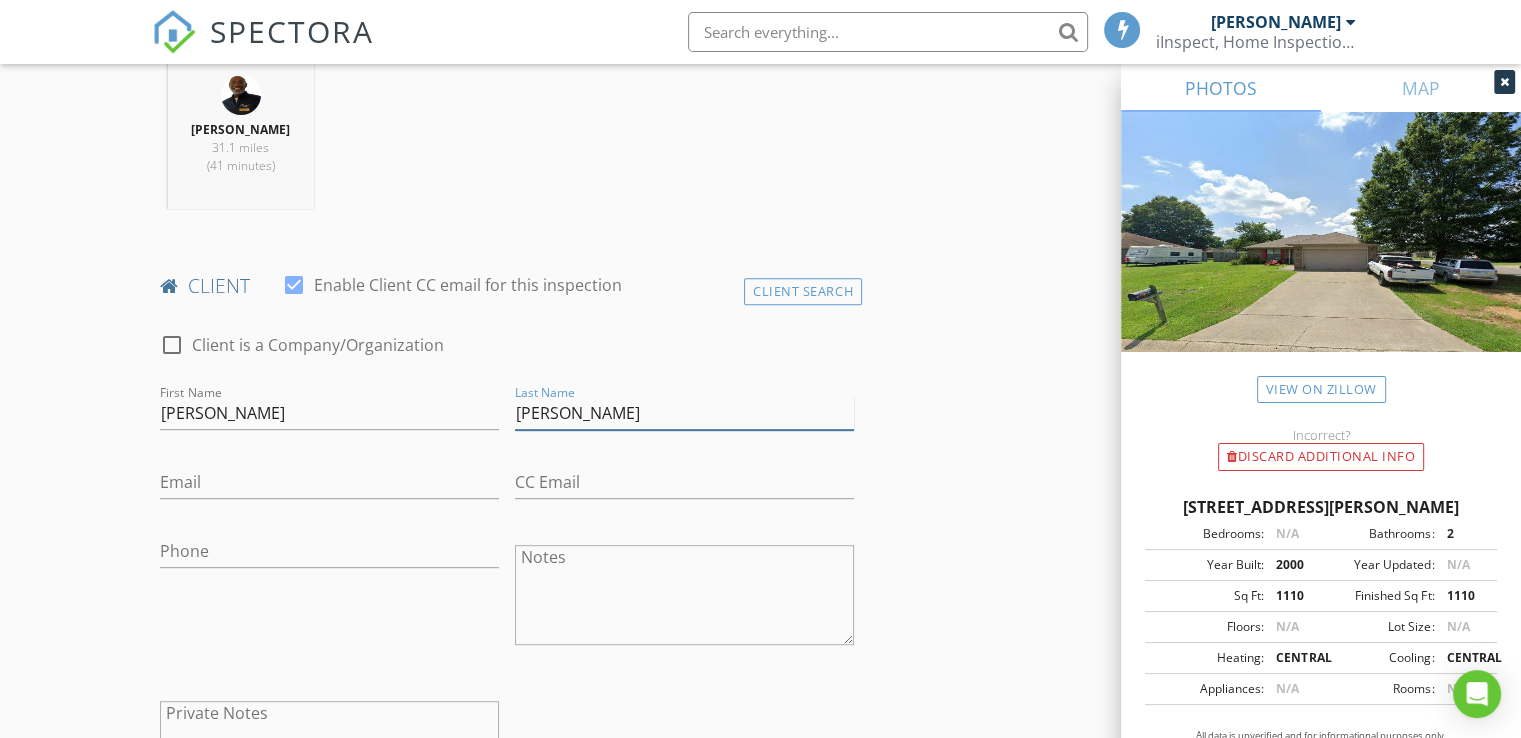 type on "[PERSON_NAME]" 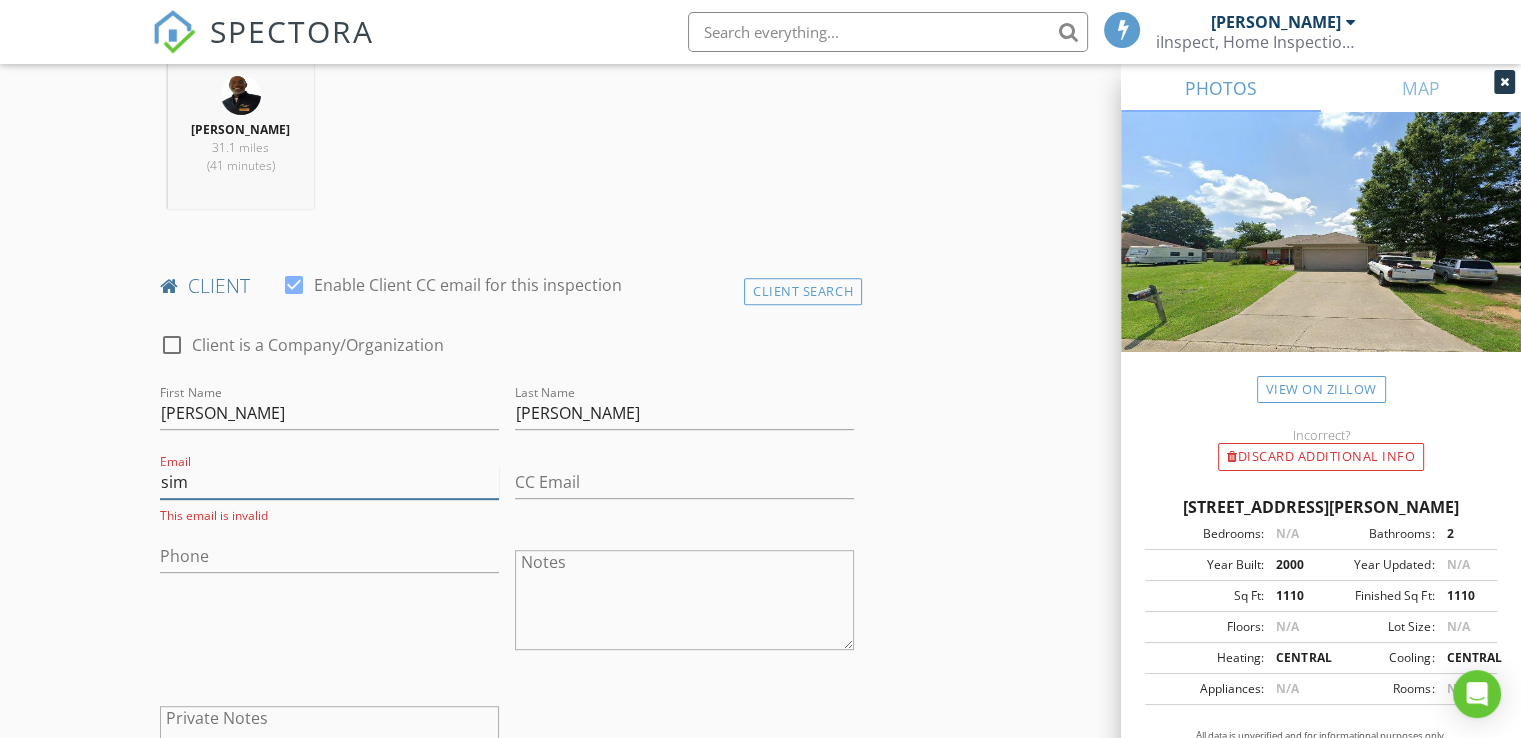 type on "[EMAIL_ADDRESS][DOMAIN_NAME]" 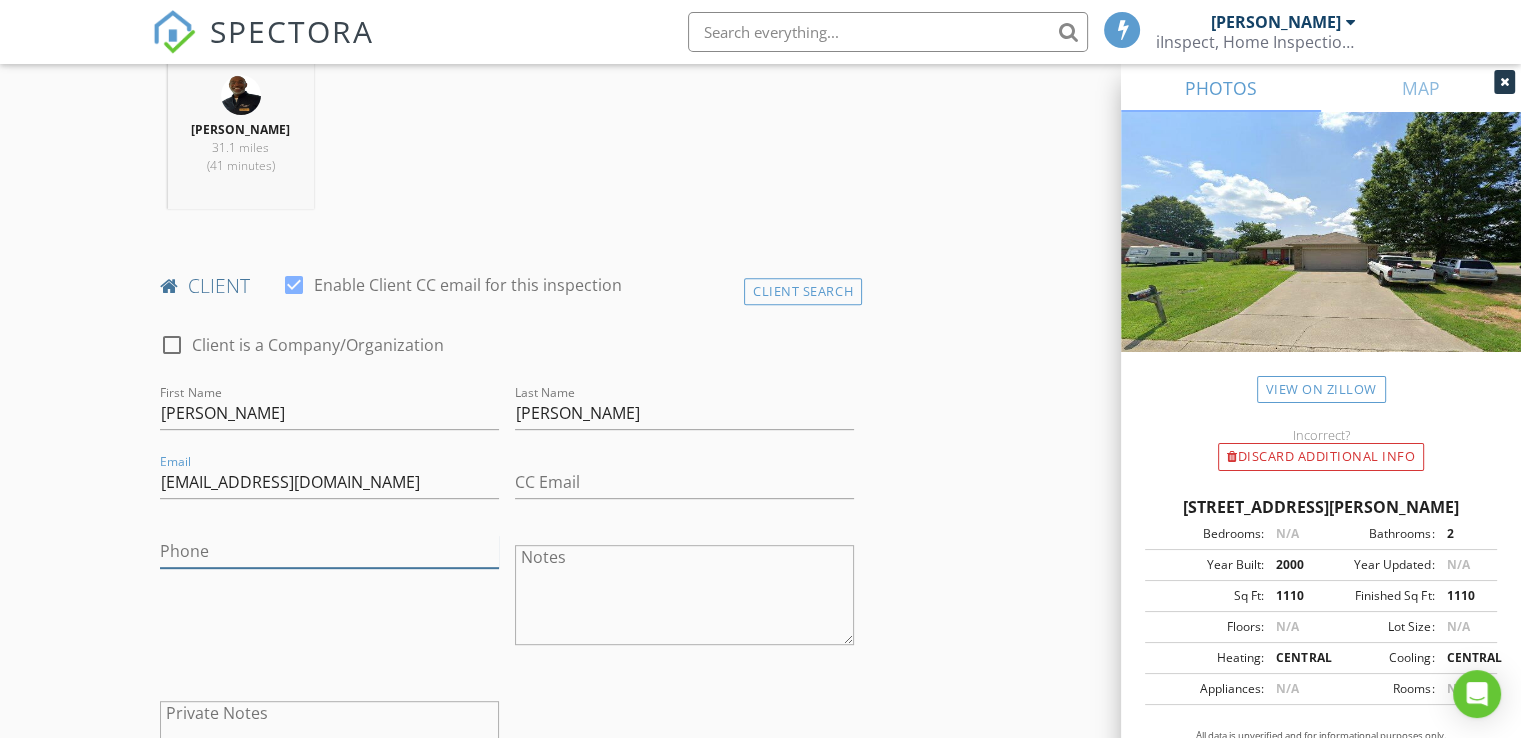click on "Phone" at bounding box center (329, 551) 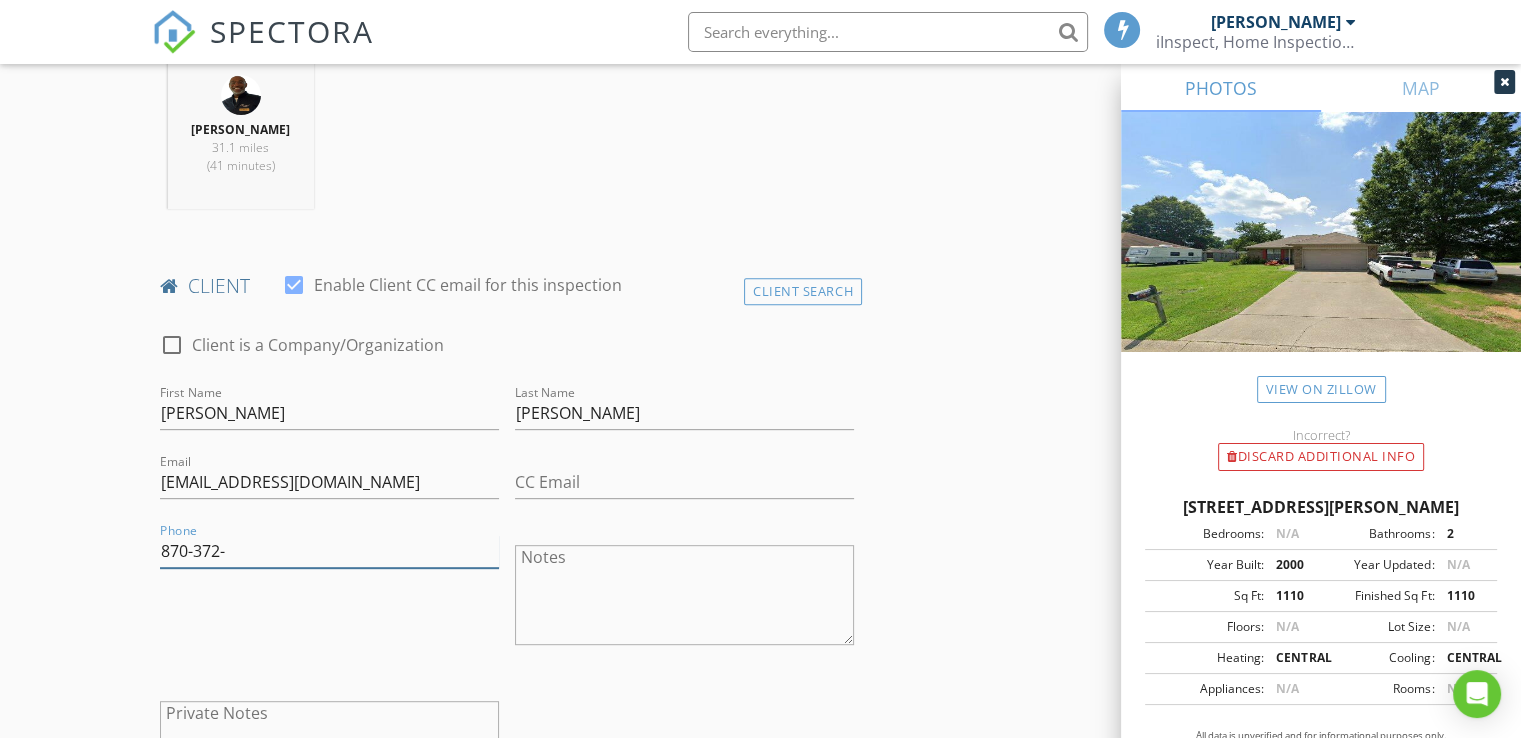 type on "[PHONE_NUMBER]" 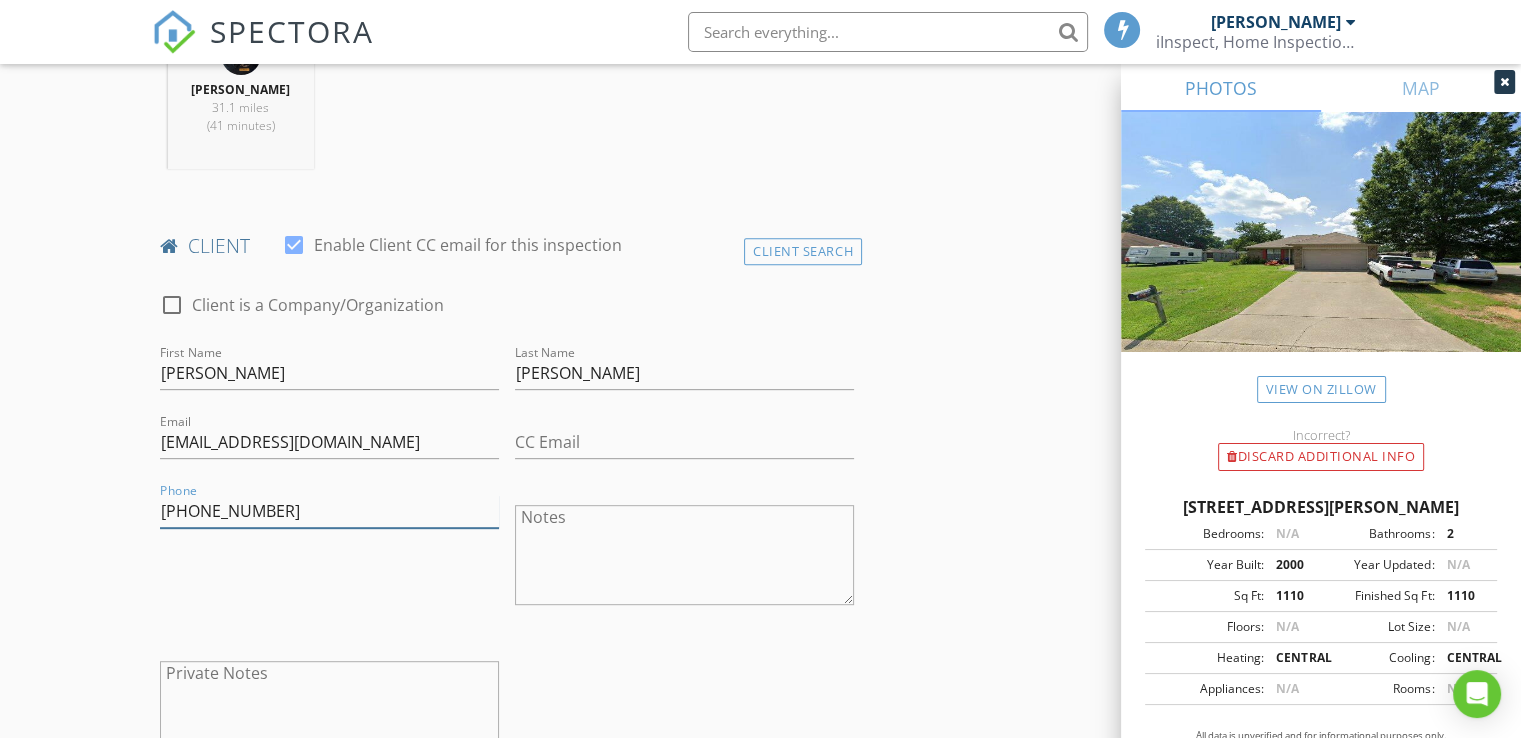 scroll, scrollTop: 972, scrollLeft: 0, axis: vertical 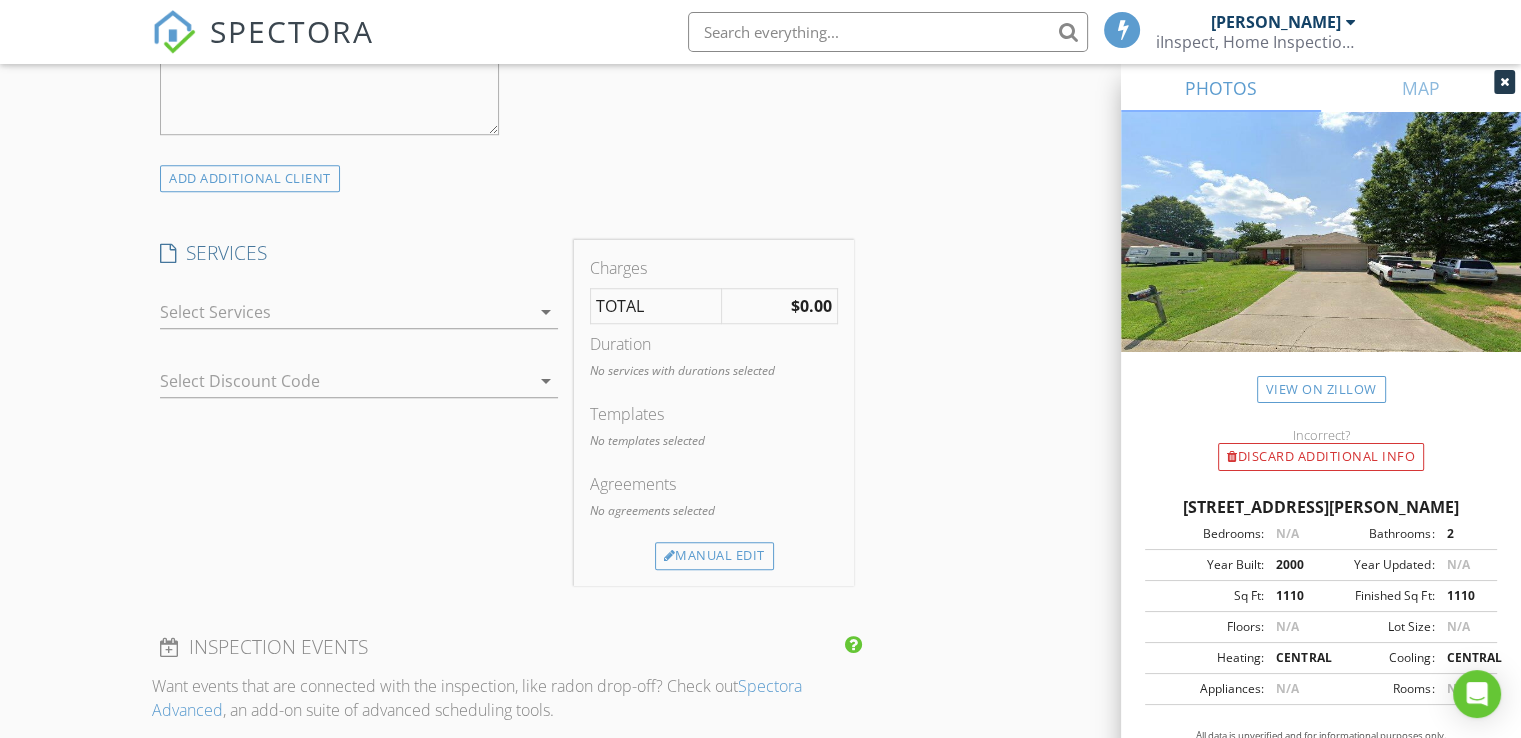 click on "arrow_drop_down" at bounding box center [546, 312] 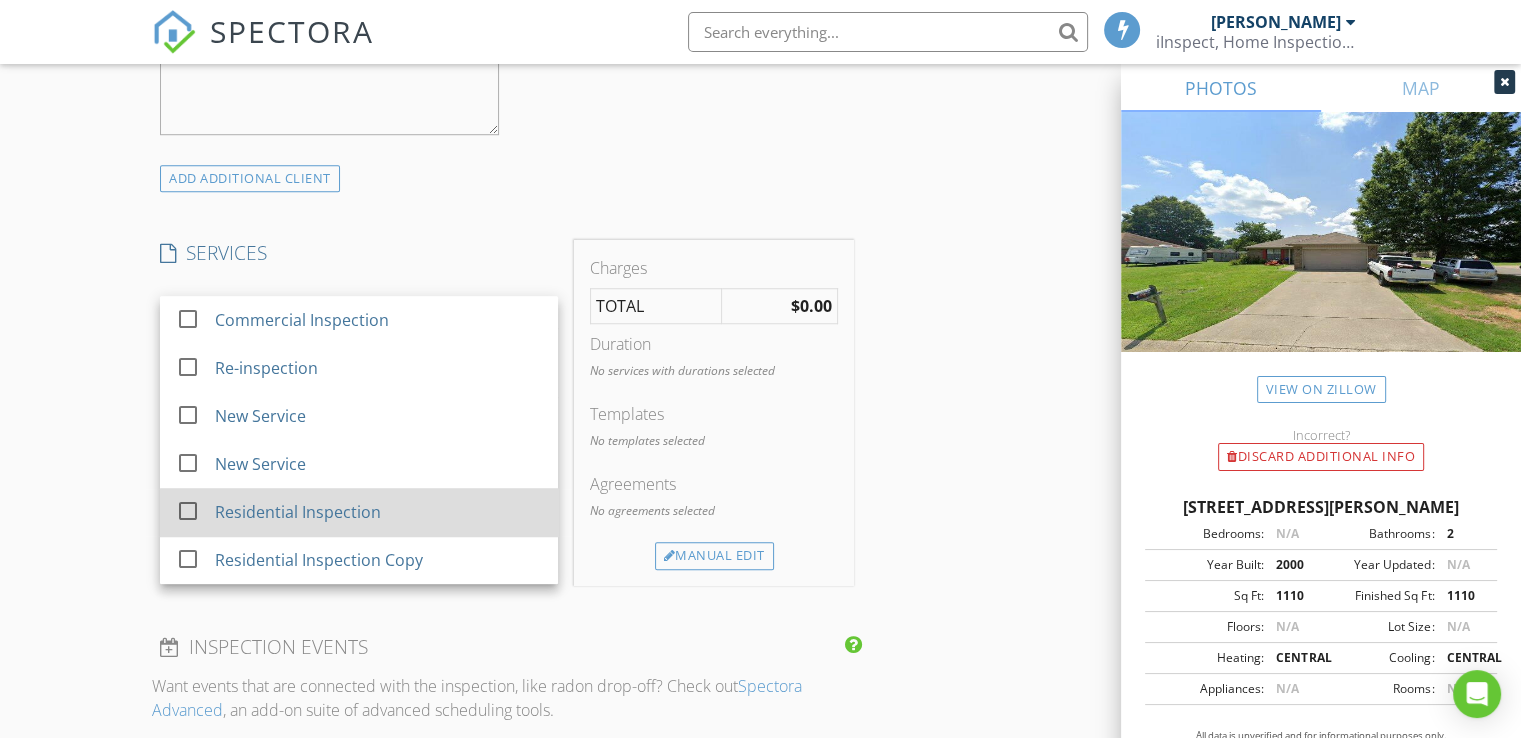 click on "Residential Inspection" at bounding box center (379, 512) 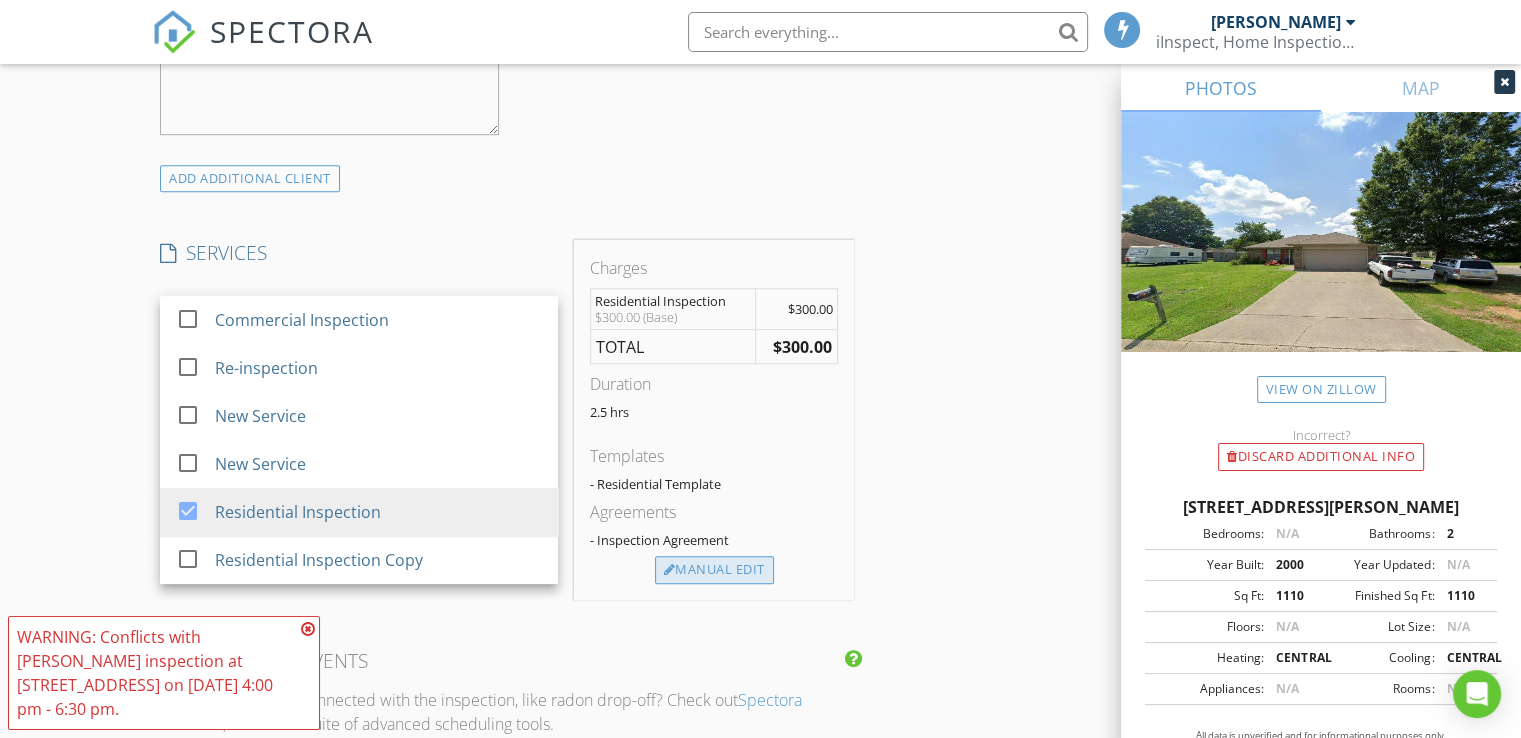 drag, startPoint x: 721, startPoint y: 571, endPoint x: 680, endPoint y: 568, distance: 41.109608 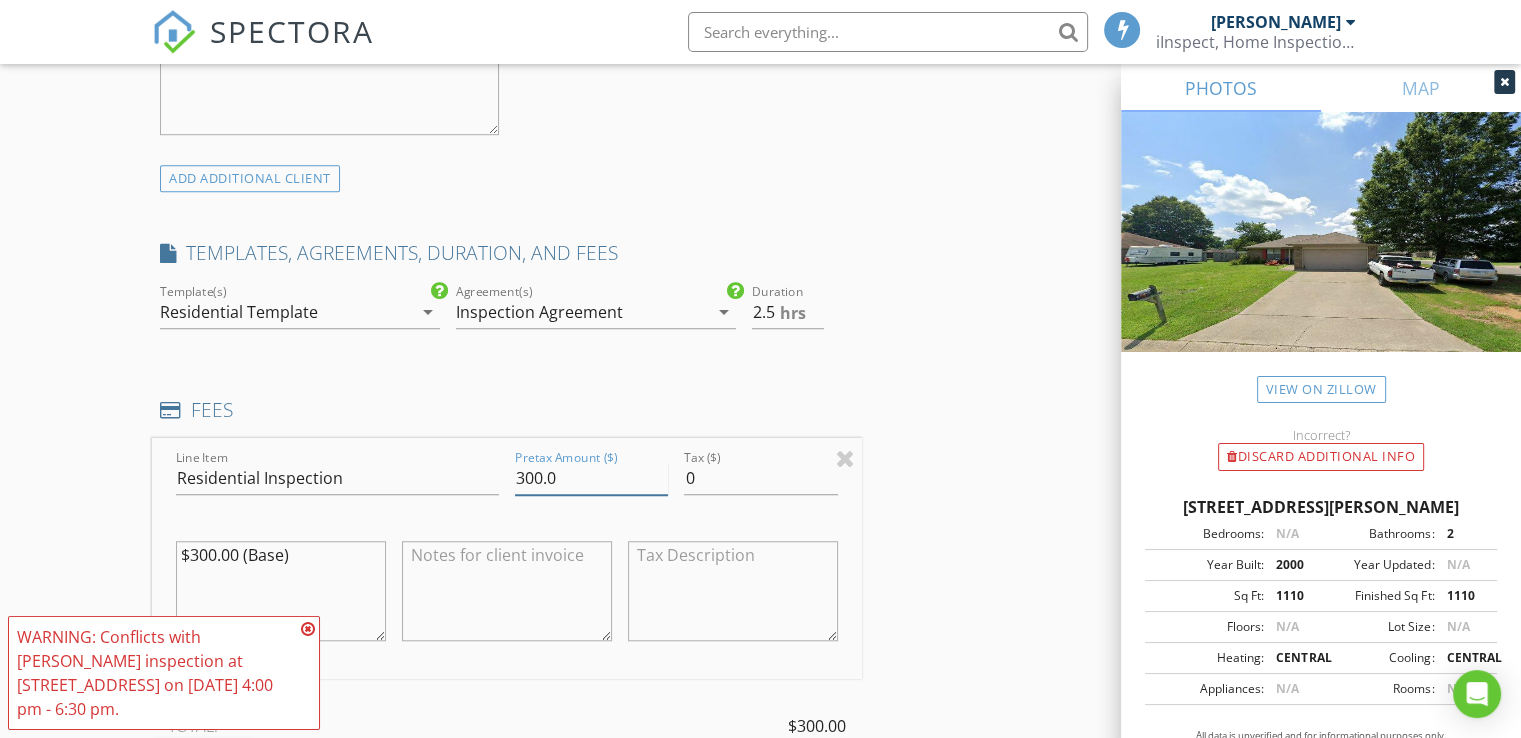 click on "300.0" at bounding box center [591, 478] 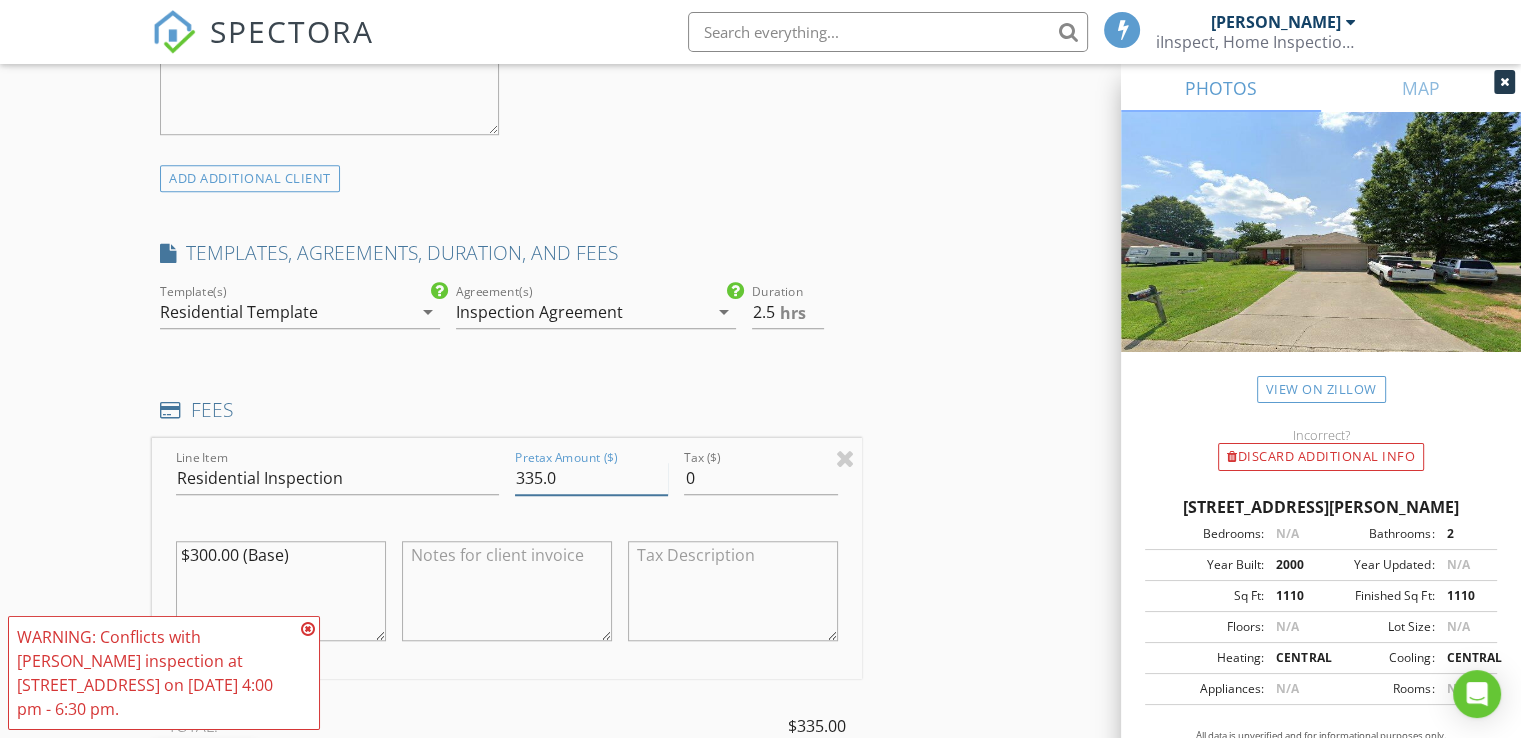 type on "335.0" 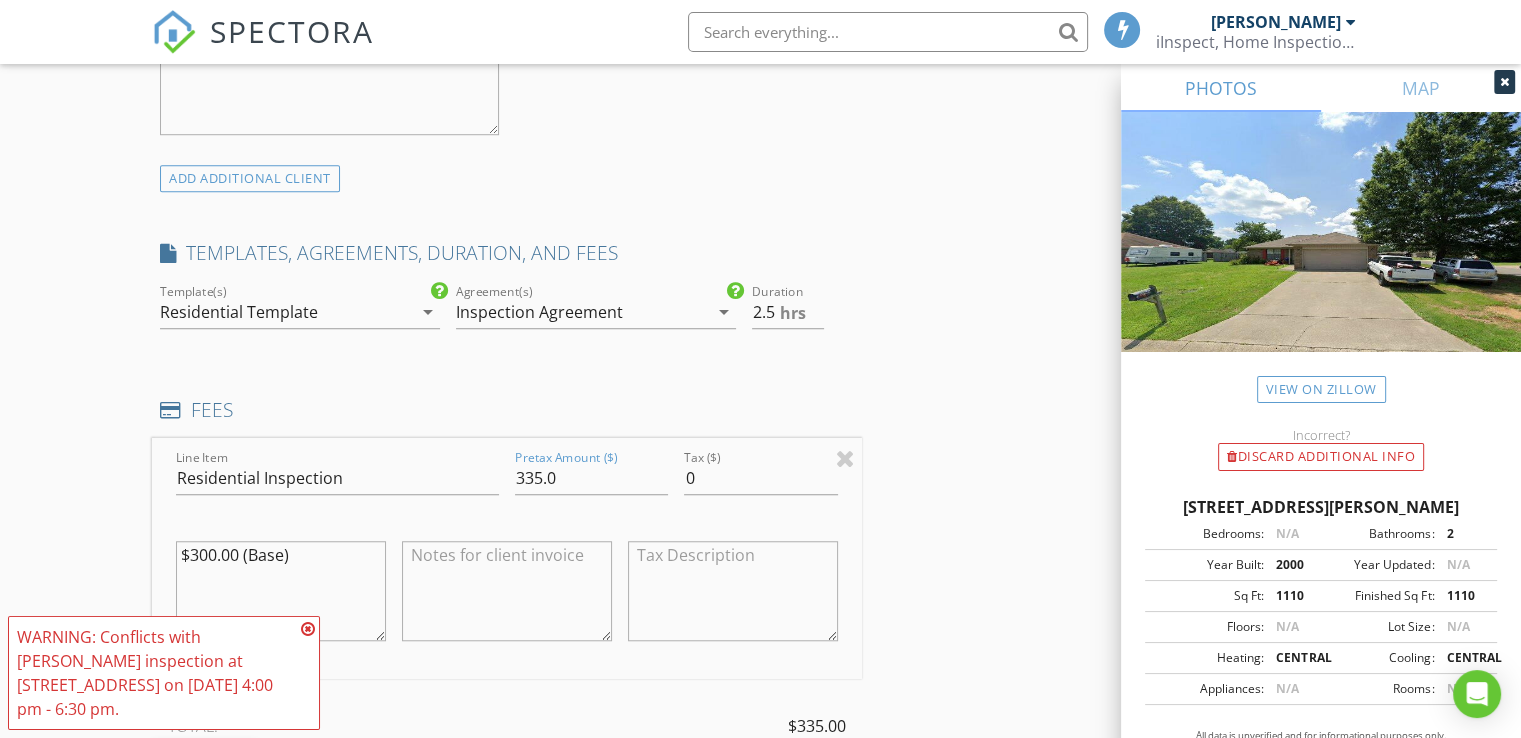 click on "INSPECTOR(S)
check_box   Chris Perry   PRIMARY   check_box_outline_blank   Boyce Mitchell     Chris Perry arrow_drop_down   check_box_outline_blank Chris Perry specifically requested
Date/Time
07/14/2025 1:30 PM
Location
Address Search       Address 1465 Pyramid Dr   Unit   City Conway   State AR   Zip 72034   County Faulkner     Square Feet 1110   Year Built 2000   Foundation Slab arrow_drop_down     Chris Perry     31.1 miles     (41 minutes)
client
check_box Enable Client CC email for this inspection   Client Search     check_box_outline_blank Client is a Company/Organization     First Name Simone   Last Name Burnett   Email simoneburnett65@yahoo.com   CC Email   Phone 870-372-0293           Notes   Private Notes
ADD ADDITIONAL client
SERVICES
check_box_outline_blank" at bounding box center [760, 583] 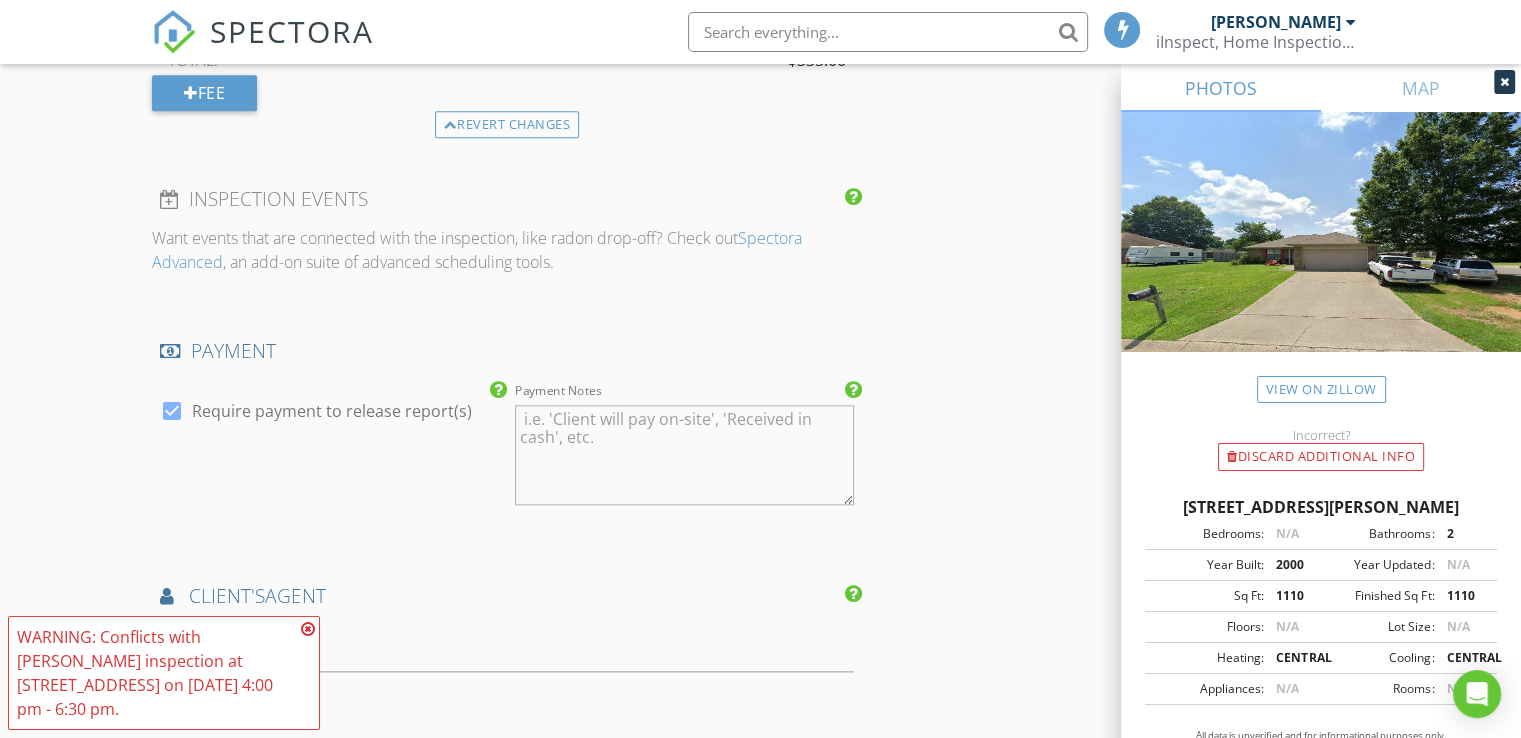 scroll, scrollTop: 2160, scrollLeft: 0, axis: vertical 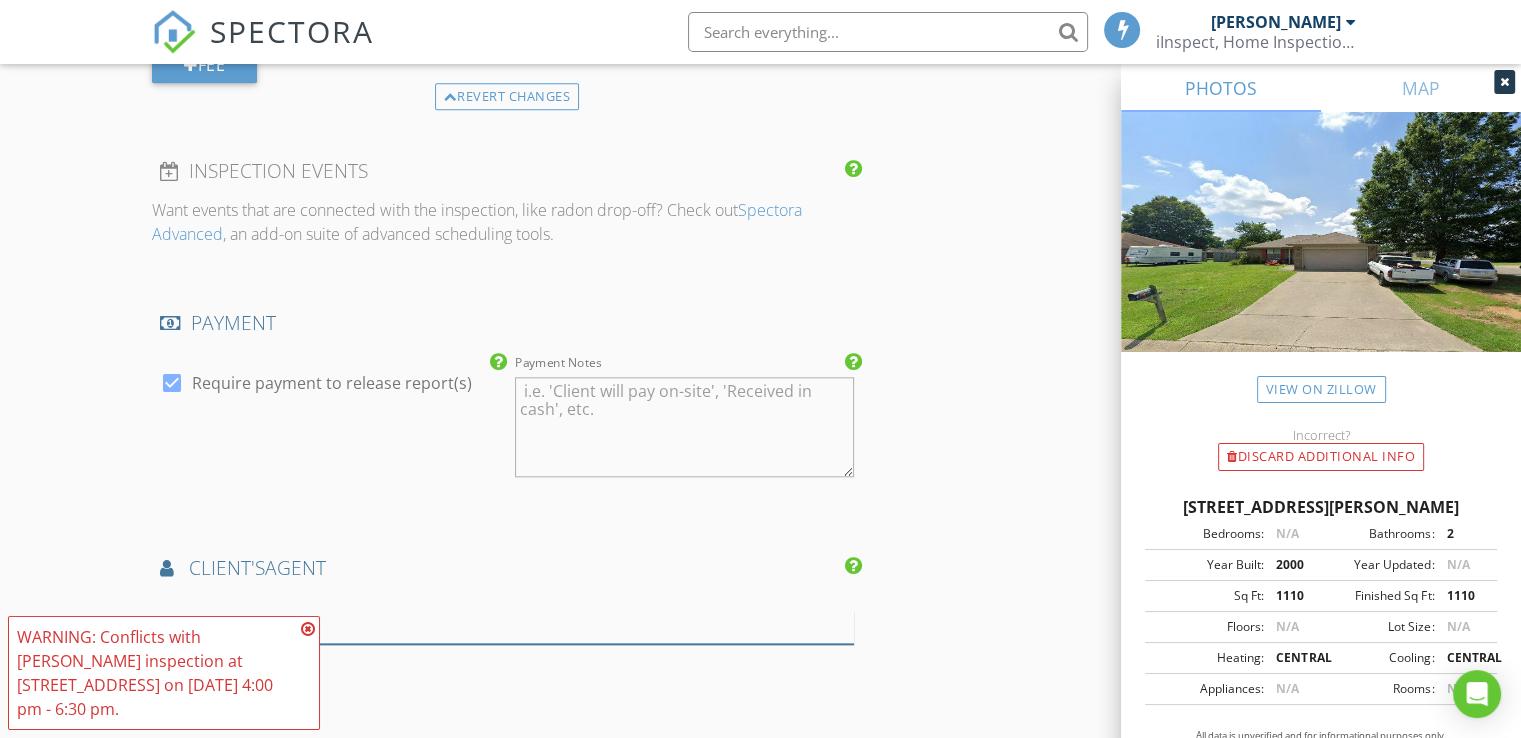 click at bounding box center (507, 627) 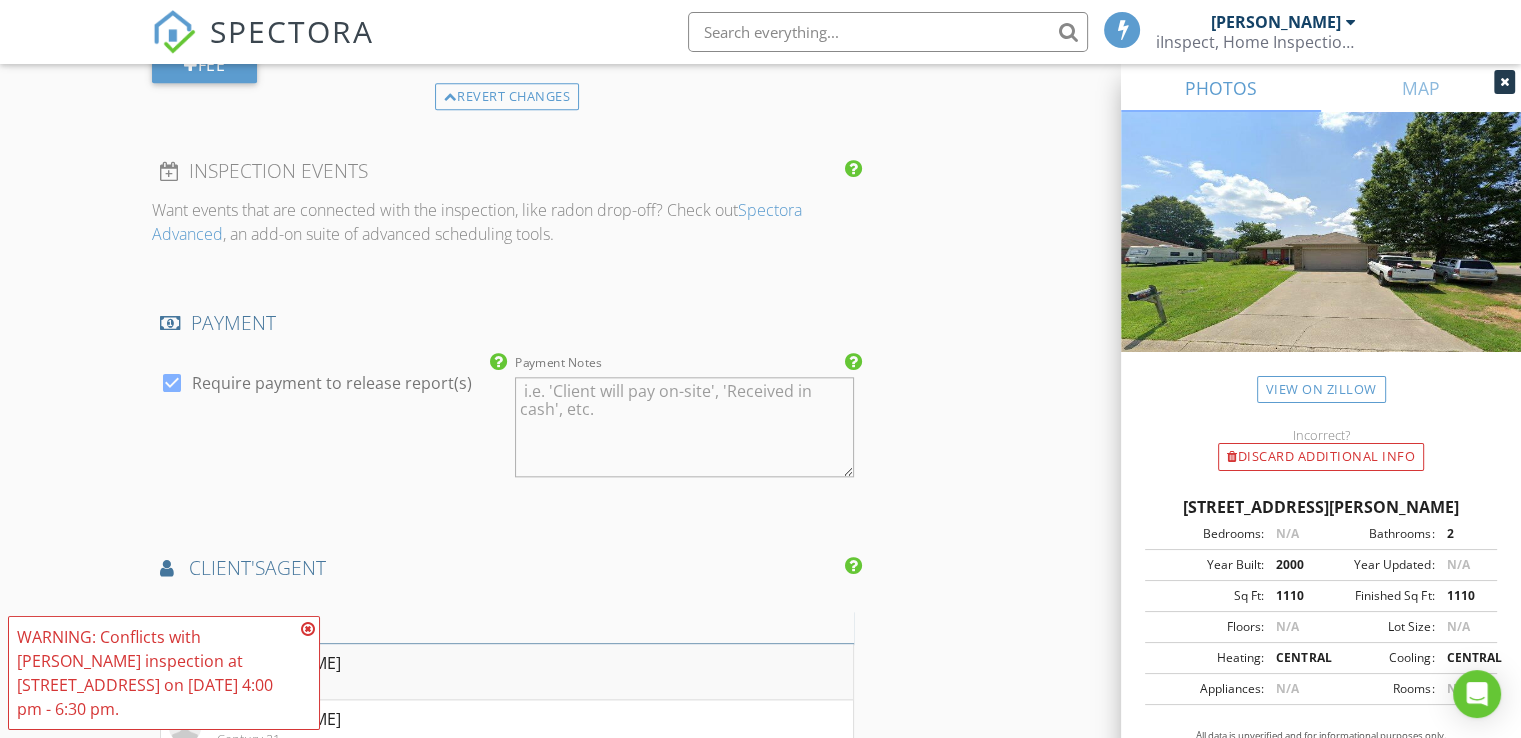 type on "yol" 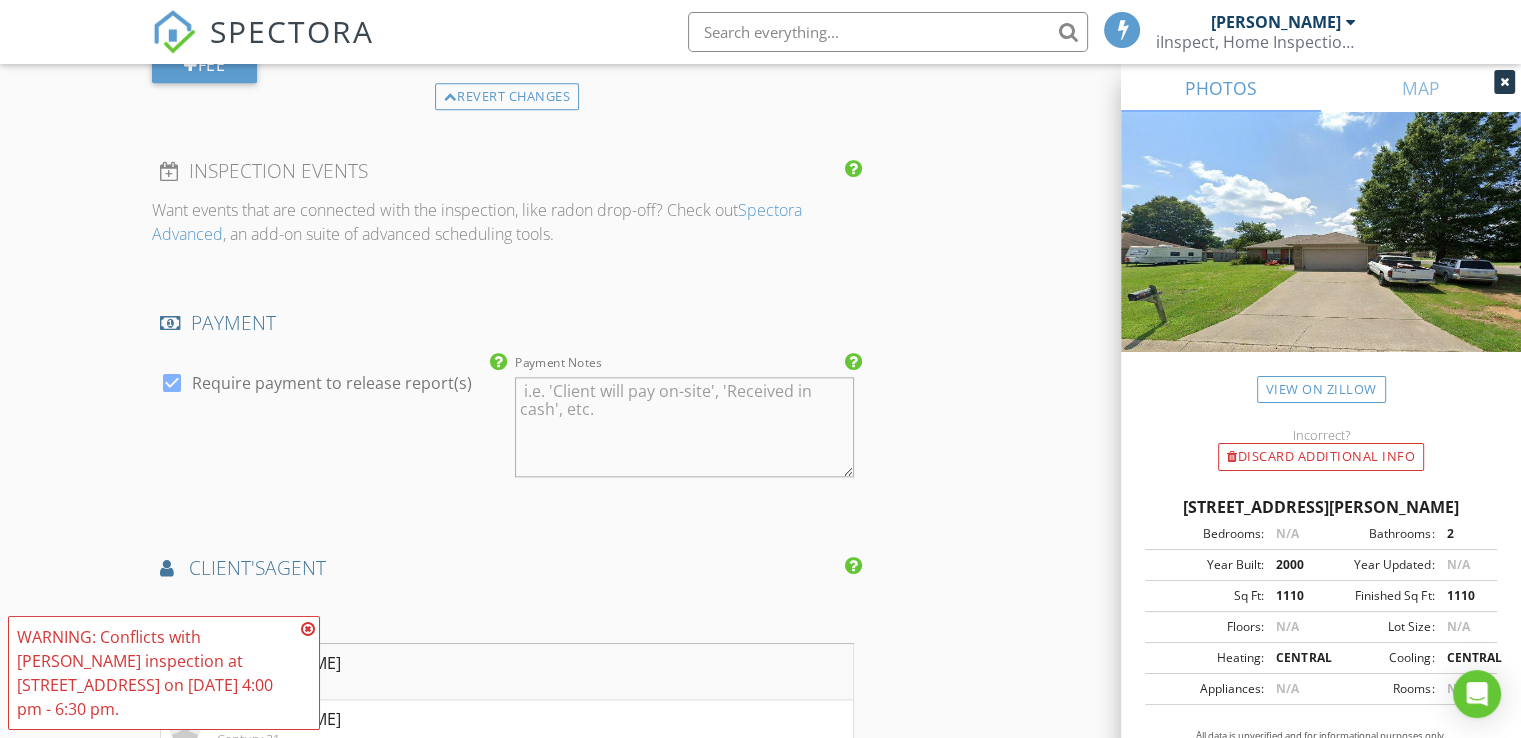click on "Yolanda Hadley
Keller Williams" at bounding box center [507, 672] 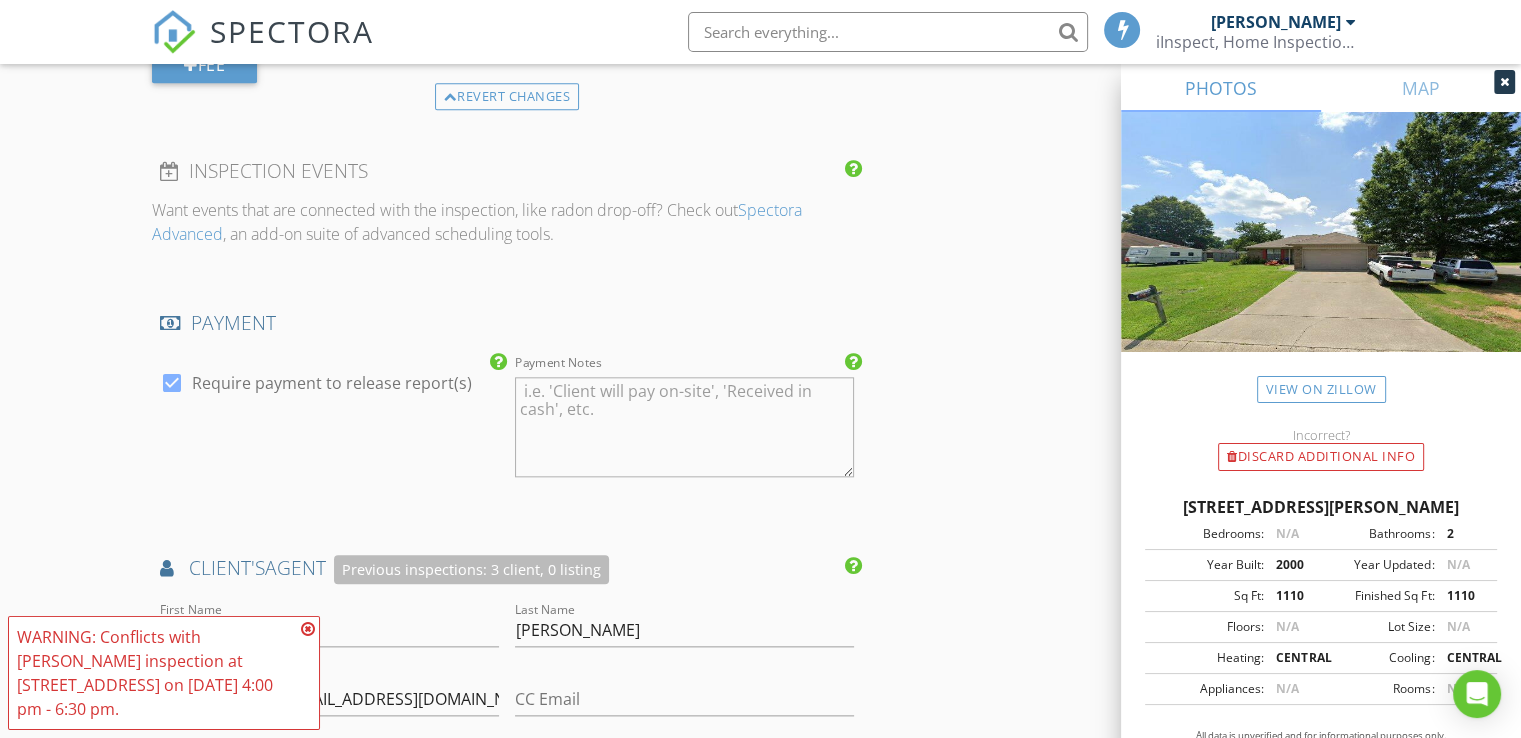 click at bounding box center (308, 629) 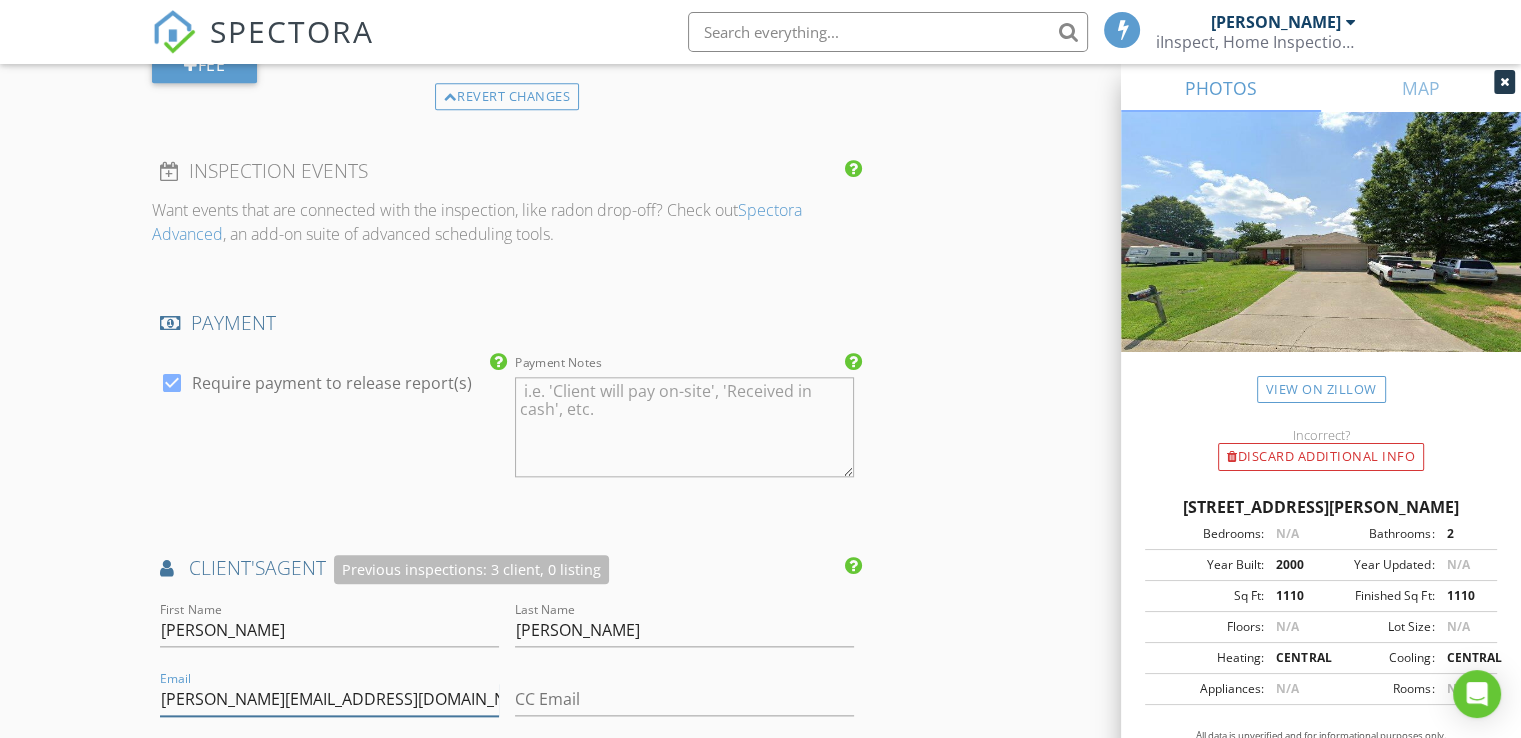 drag, startPoint x: 441, startPoint y: 690, endPoint x: 72, endPoint y: 713, distance: 369.7161 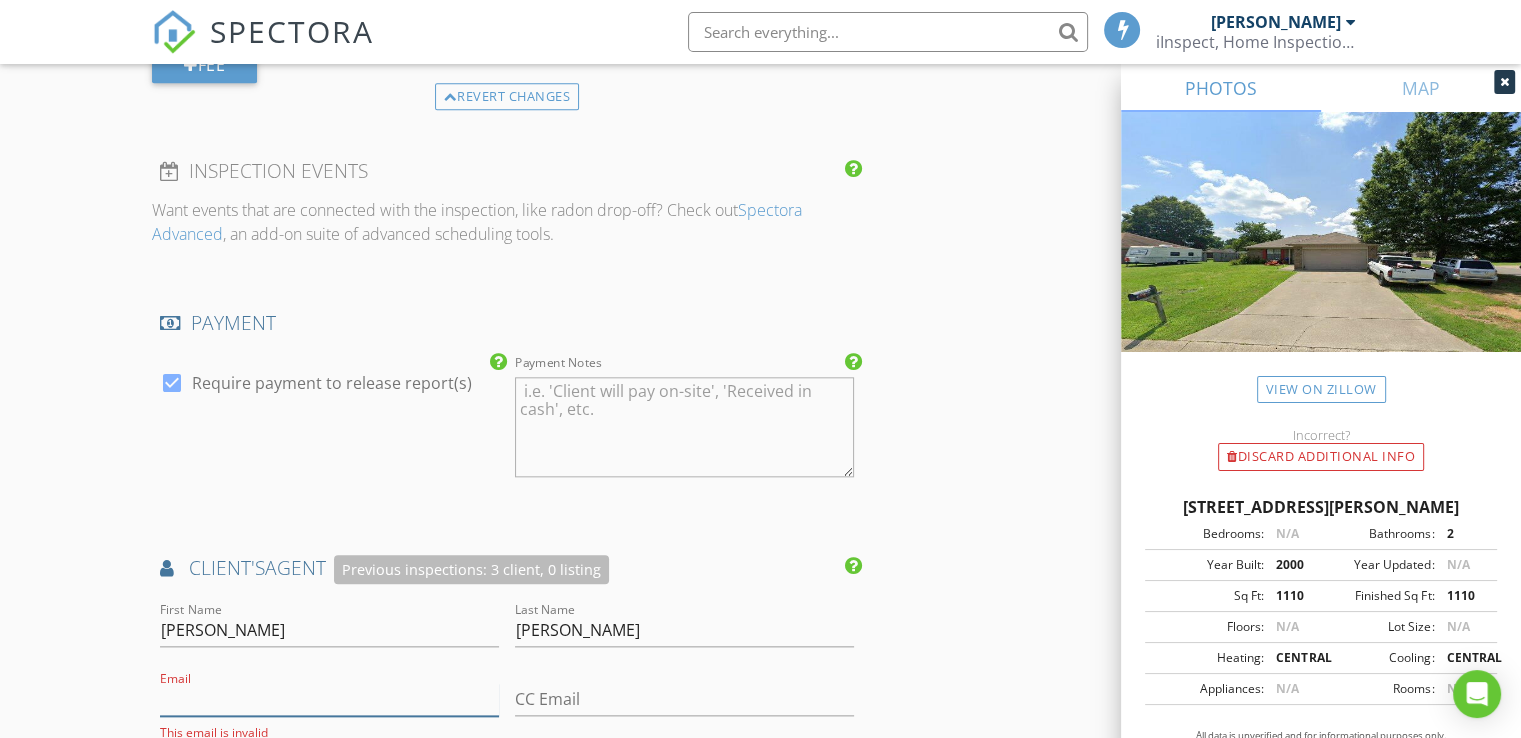 type 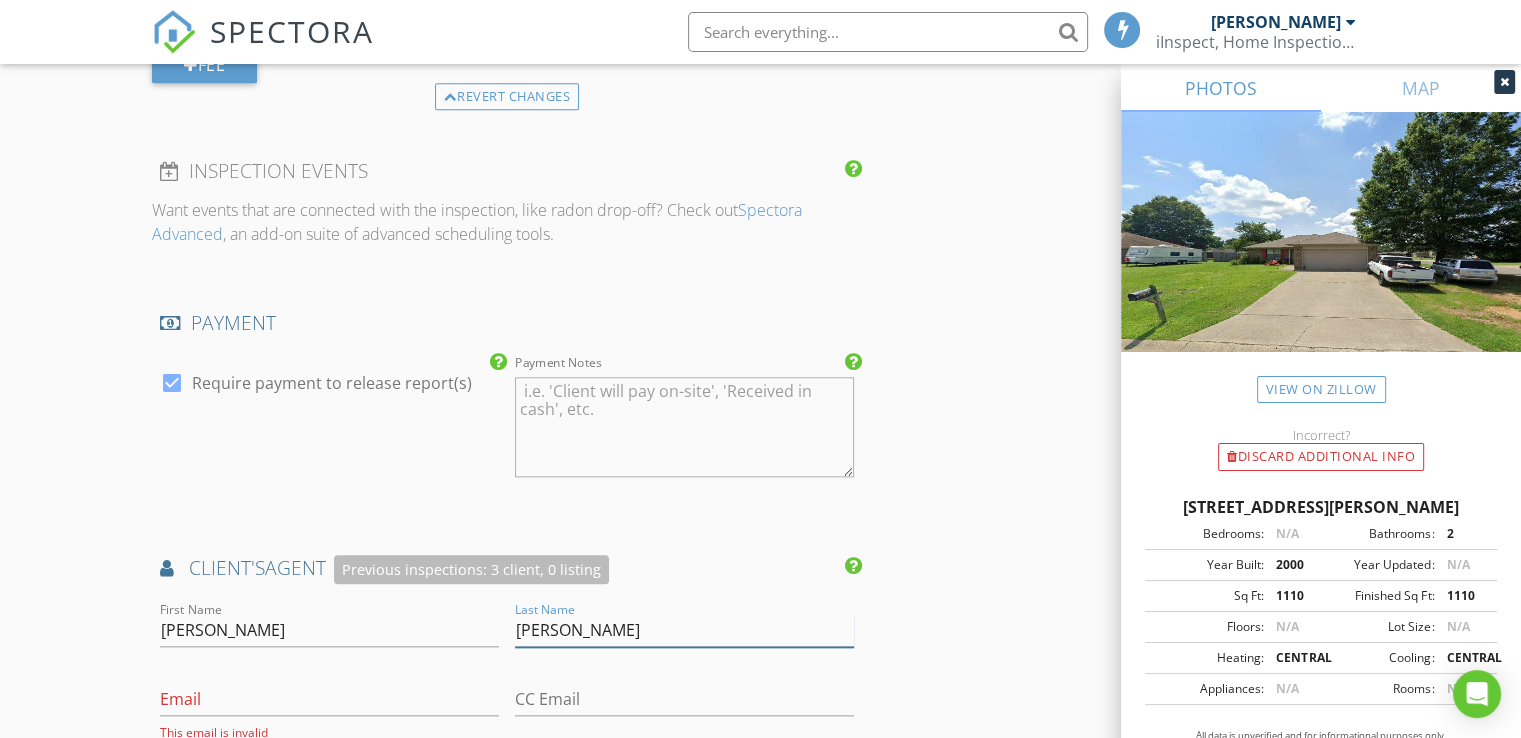 drag, startPoint x: 597, startPoint y: 622, endPoint x: 227, endPoint y: 624, distance: 370.0054 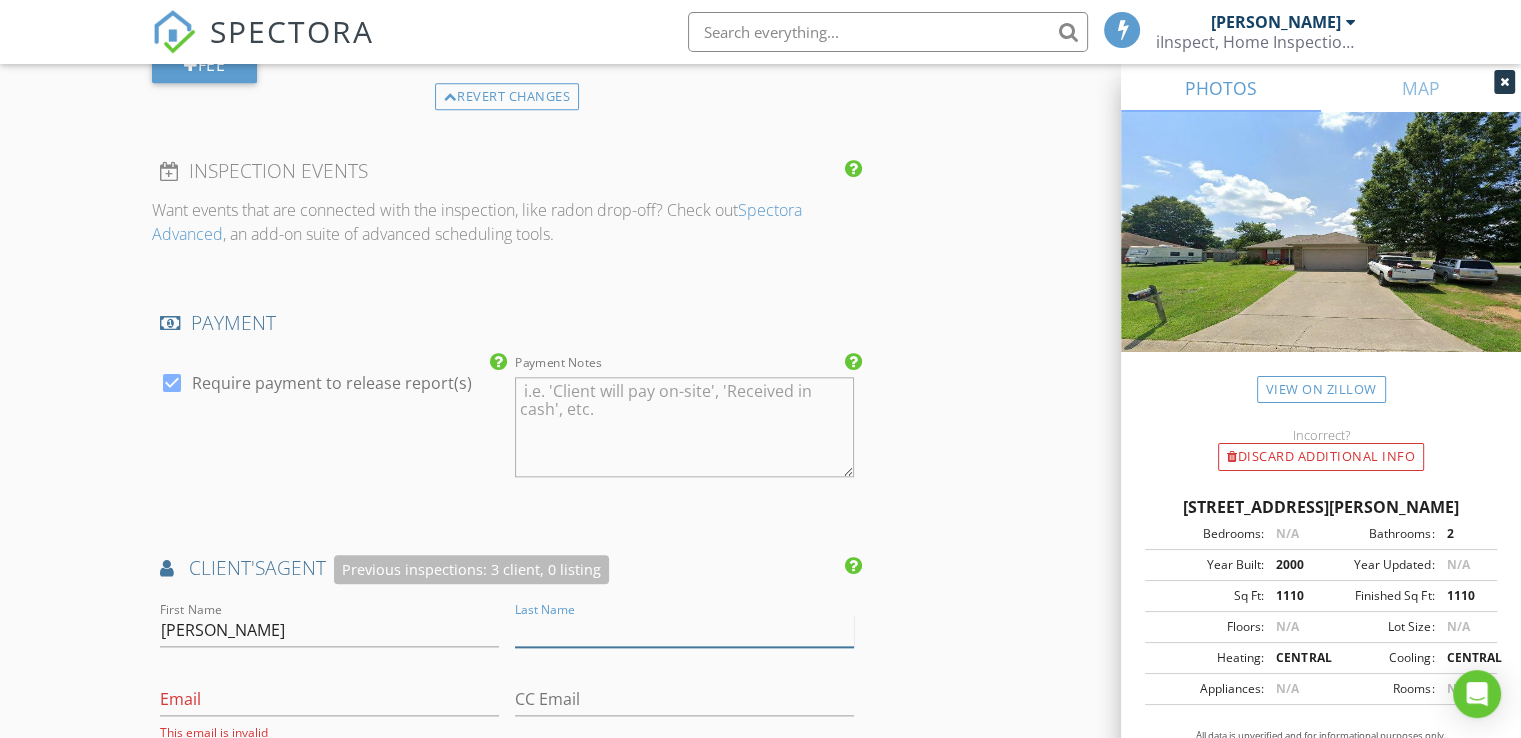 type 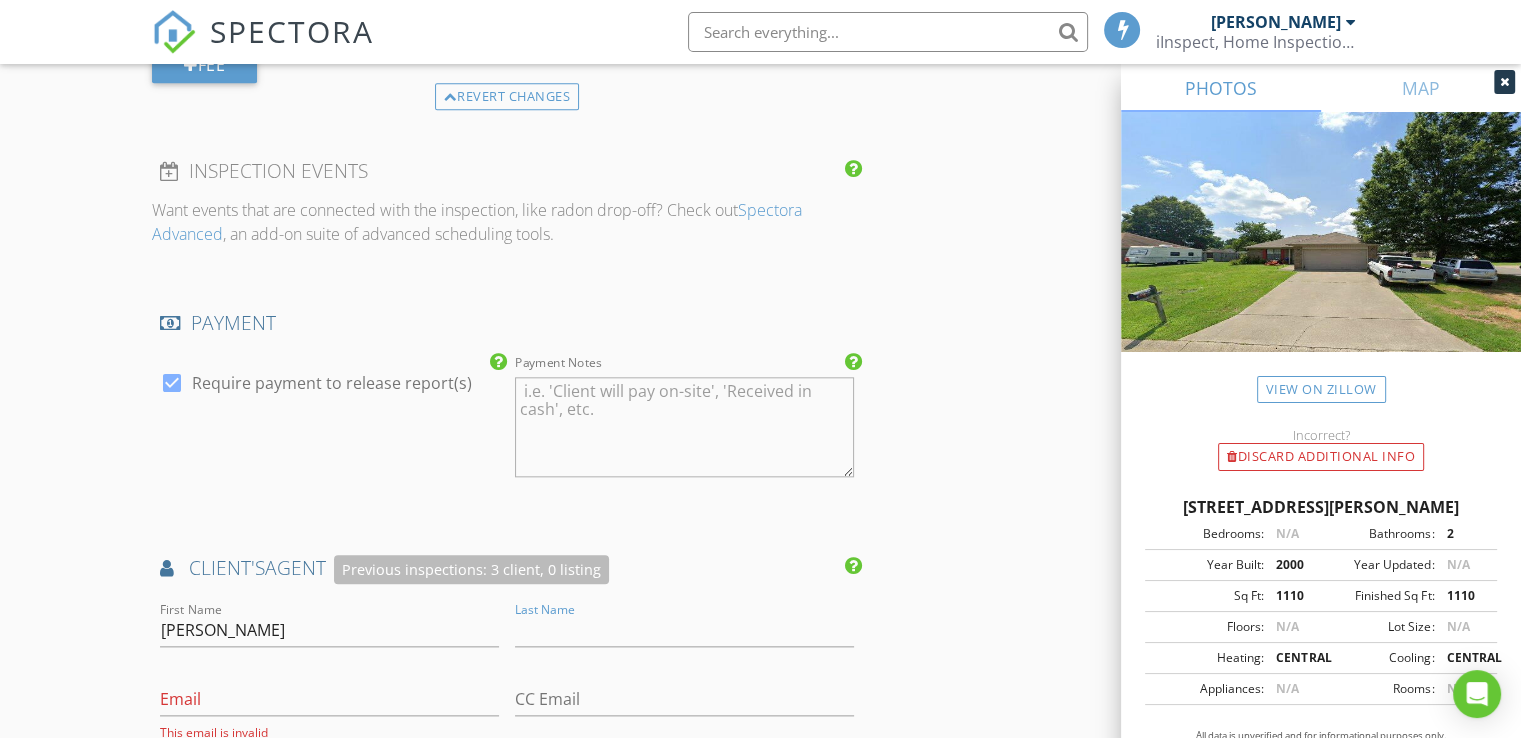 click on "INSPECTOR(S)
check_box   Chris Perry   PRIMARY   check_box_outline_blank   Boyce Mitchell     Chris Perry arrow_drop_down   check_box_outline_blank Chris Perry specifically requested
Date/Time
07/14/2025 1:30 PM
Location
Address Search       Address 1465 Pyramid Dr   Unit   City Conway   State AR   Zip 72034   County Faulkner     Square Feet 1110   Year Built 2000   Foundation Slab arrow_drop_down     Chris Perry     31.1 miles     (41 minutes)
client
check_box Enable Client CC email for this inspection   Client Search     check_box_outline_blank Client is a Company/Organization     First Name Simone   Last Name Burnett   Email simoneburnett65@yahoo.com   CC Email   Phone 870-372-0293           Notes   Private Notes
ADD ADDITIONAL client
SERVICES
check_box_outline_blank" at bounding box center [760, 119] 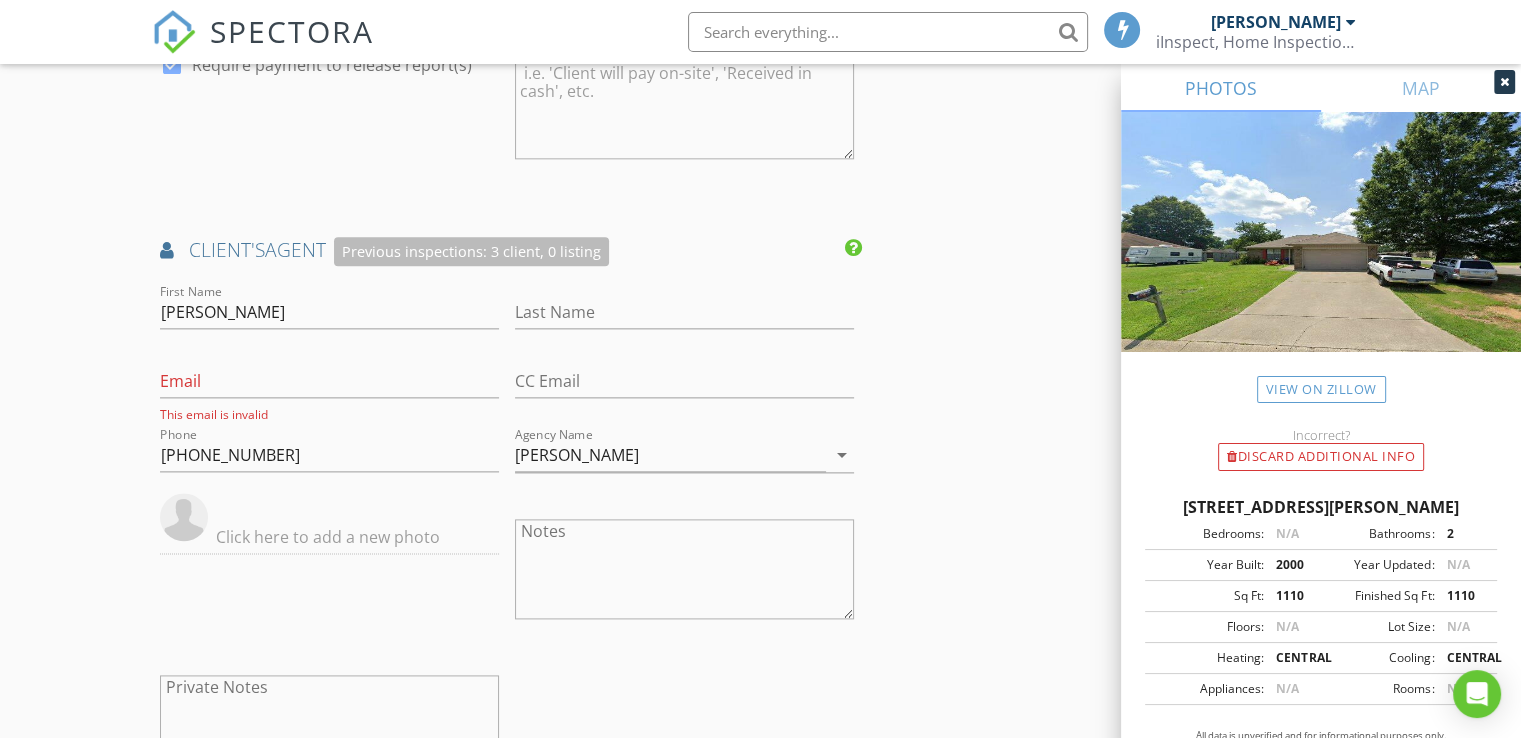 scroll, scrollTop: 2480, scrollLeft: 0, axis: vertical 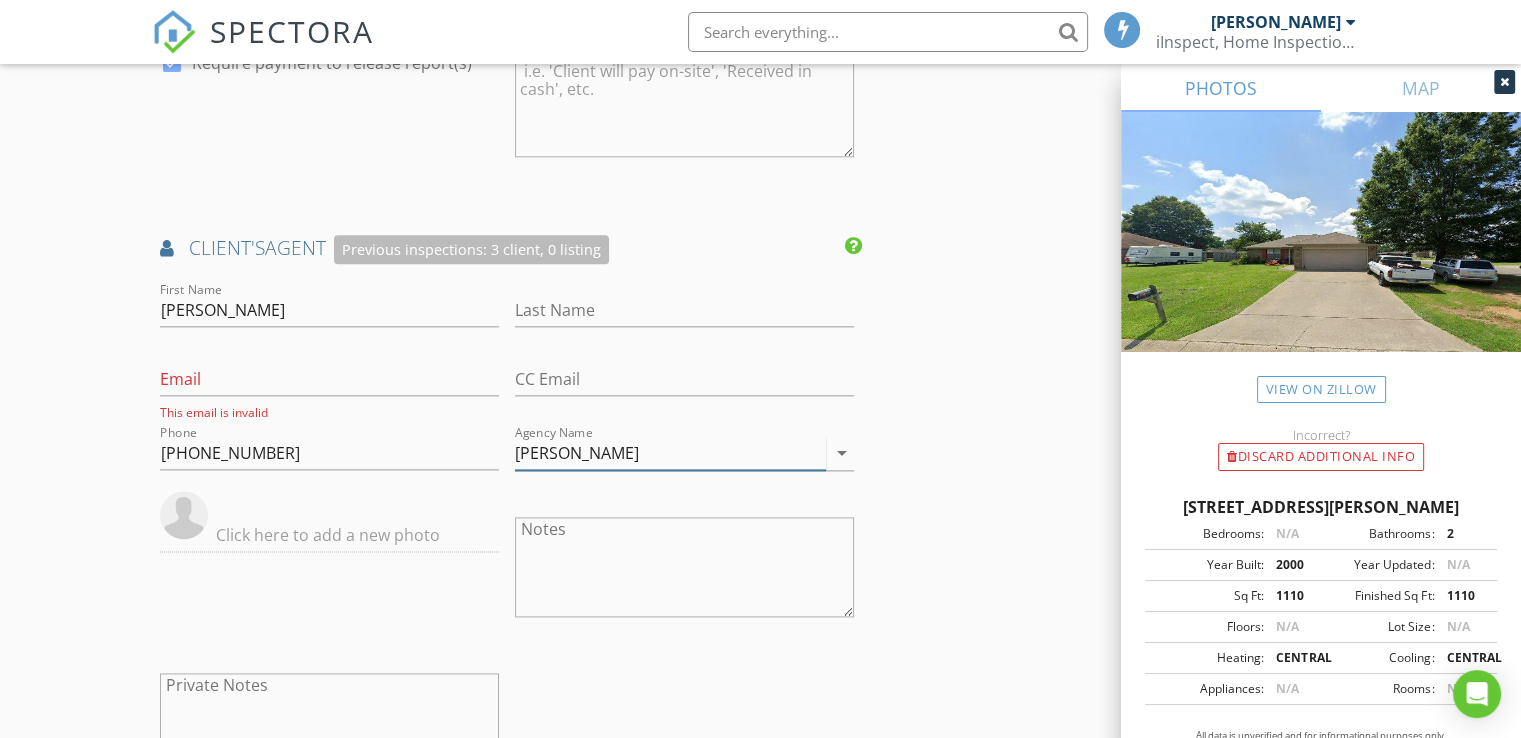 click on "arrow_drop_down" at bounding box center (842, 453) 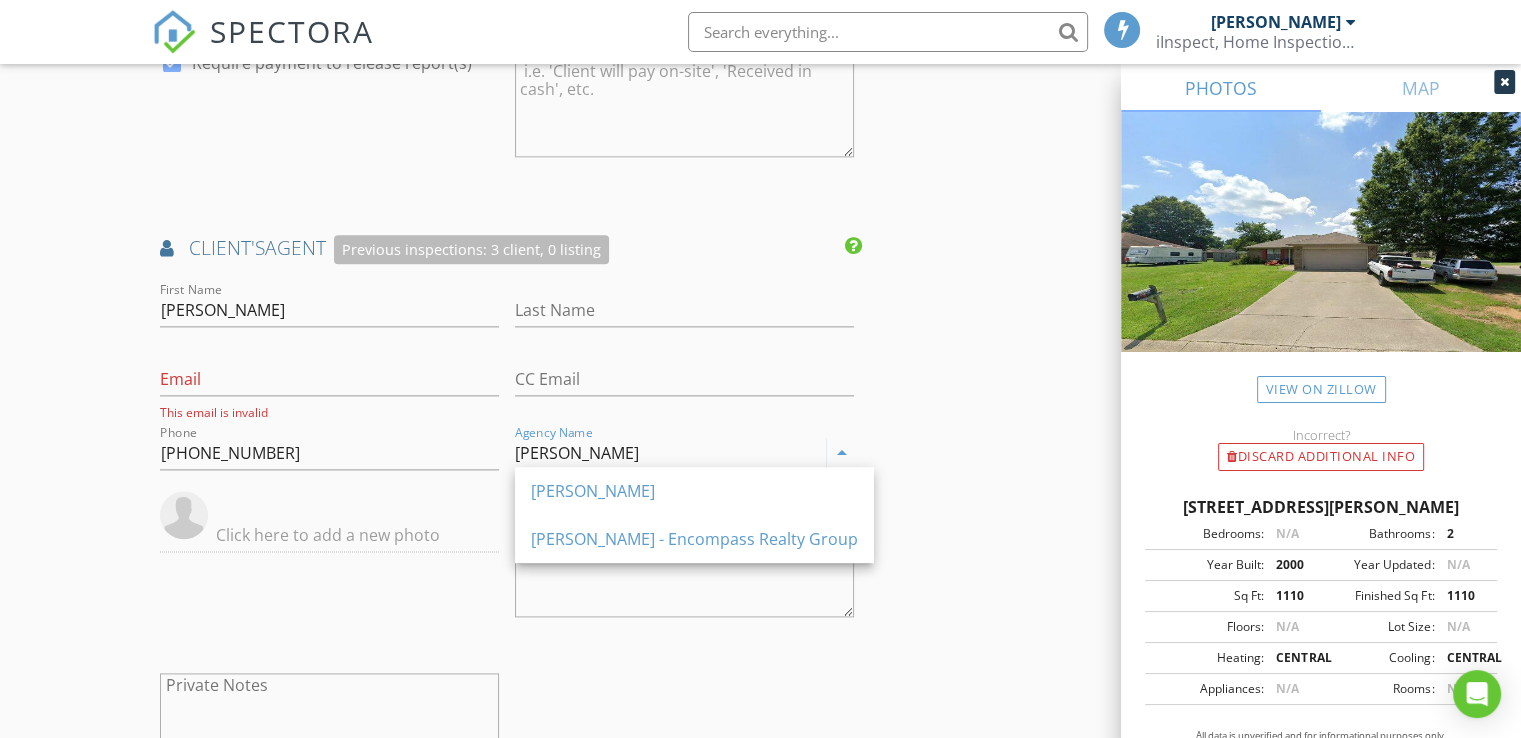 click on "Keller Williams" at bounding box center (670, 453) 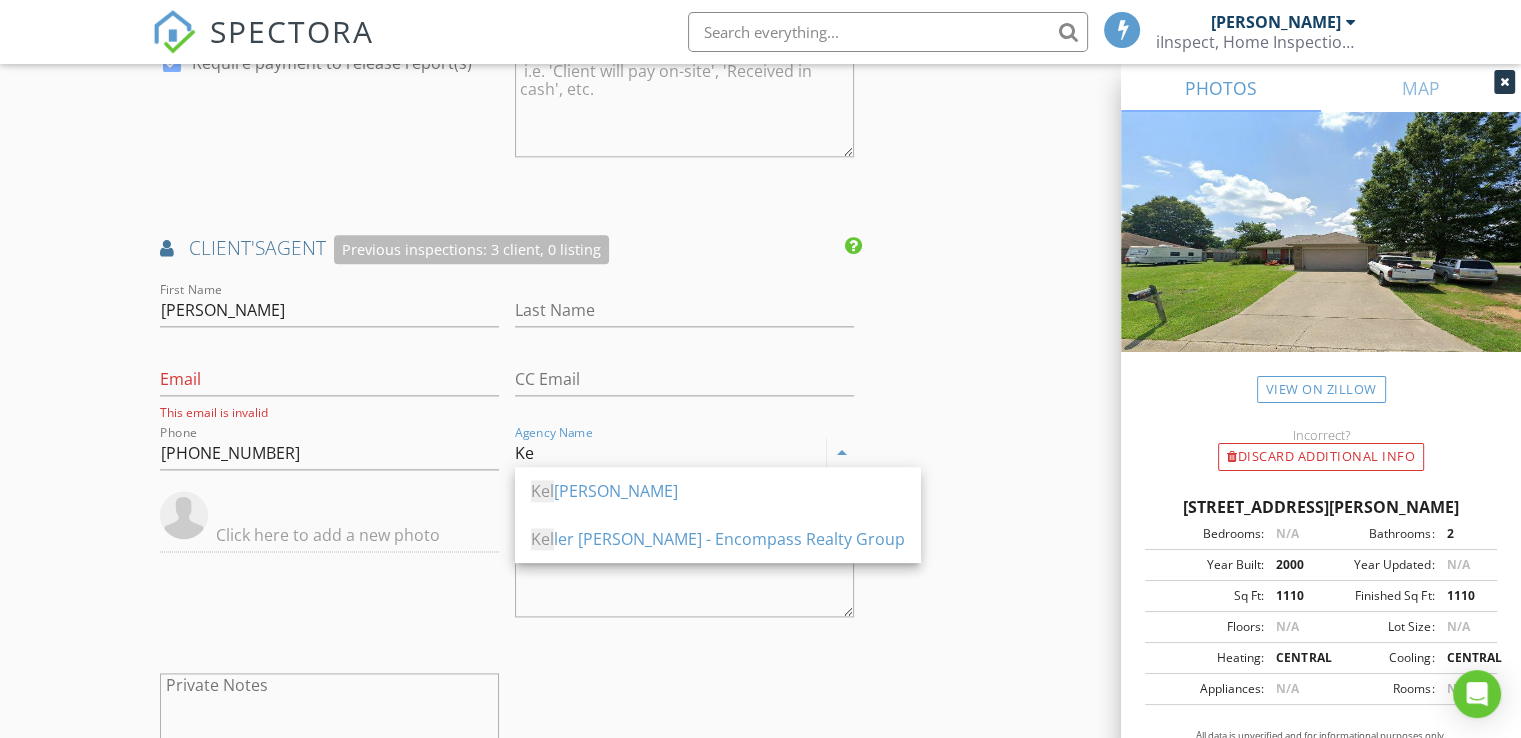 type on "K" 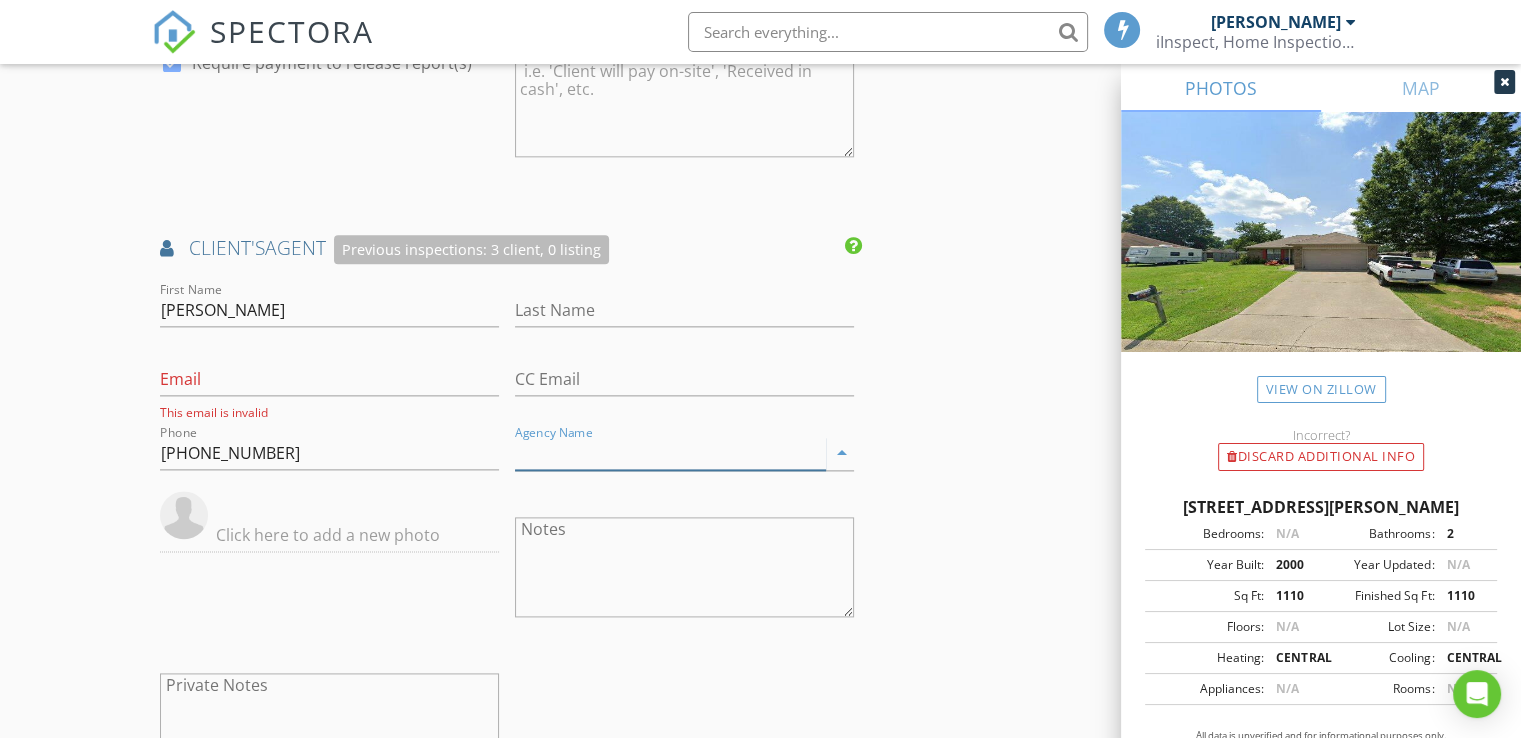 type 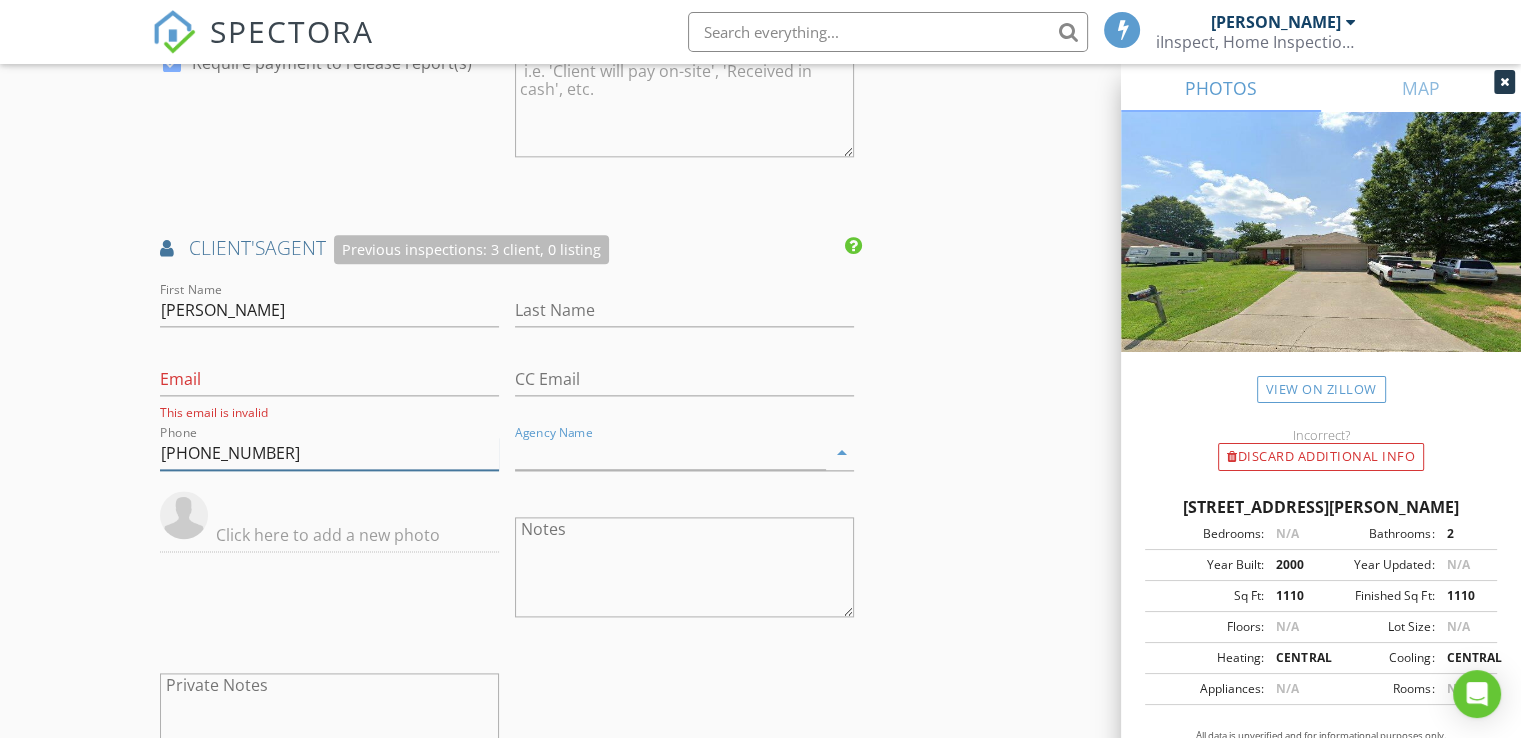 click on "501-658-7064" at bounding box center (329, 453) 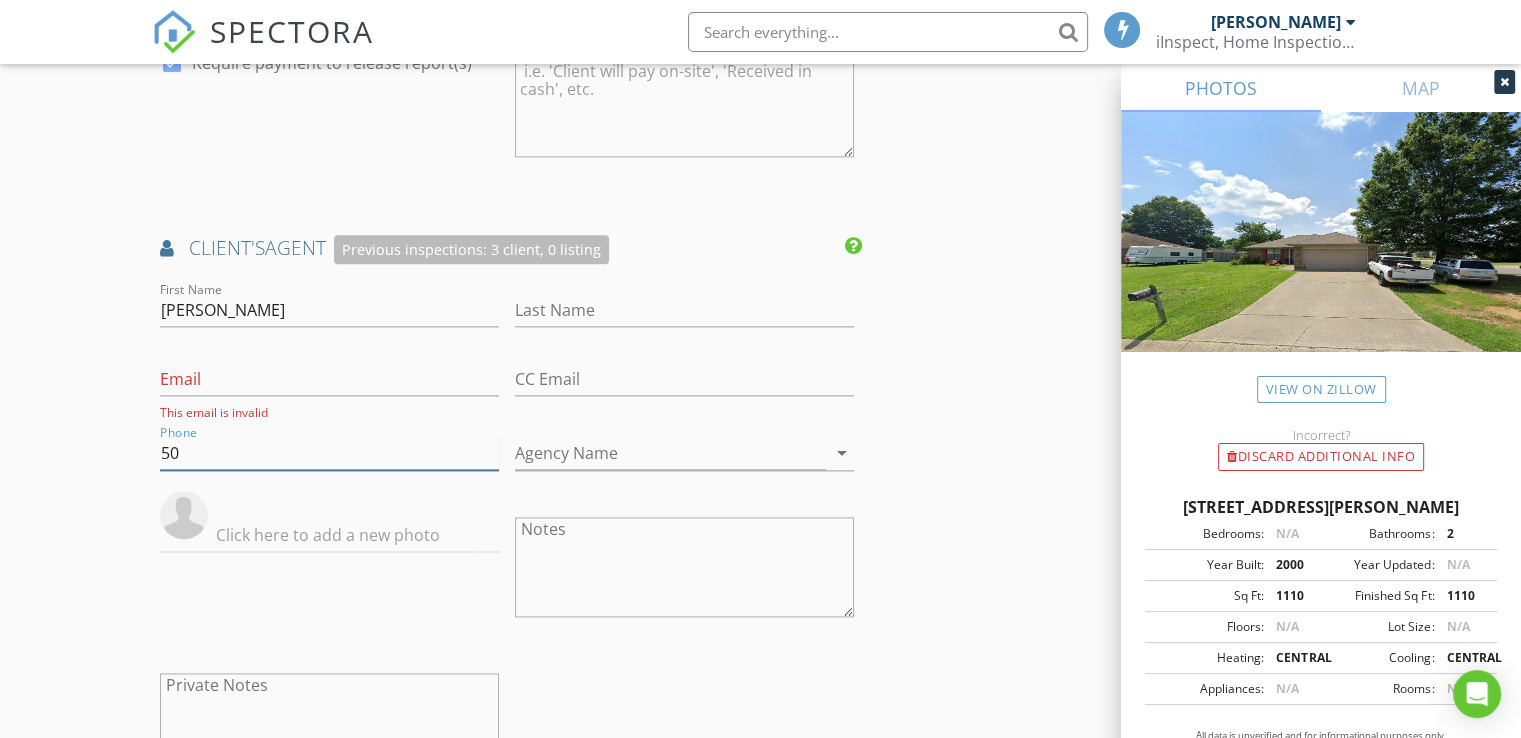 type on "5" 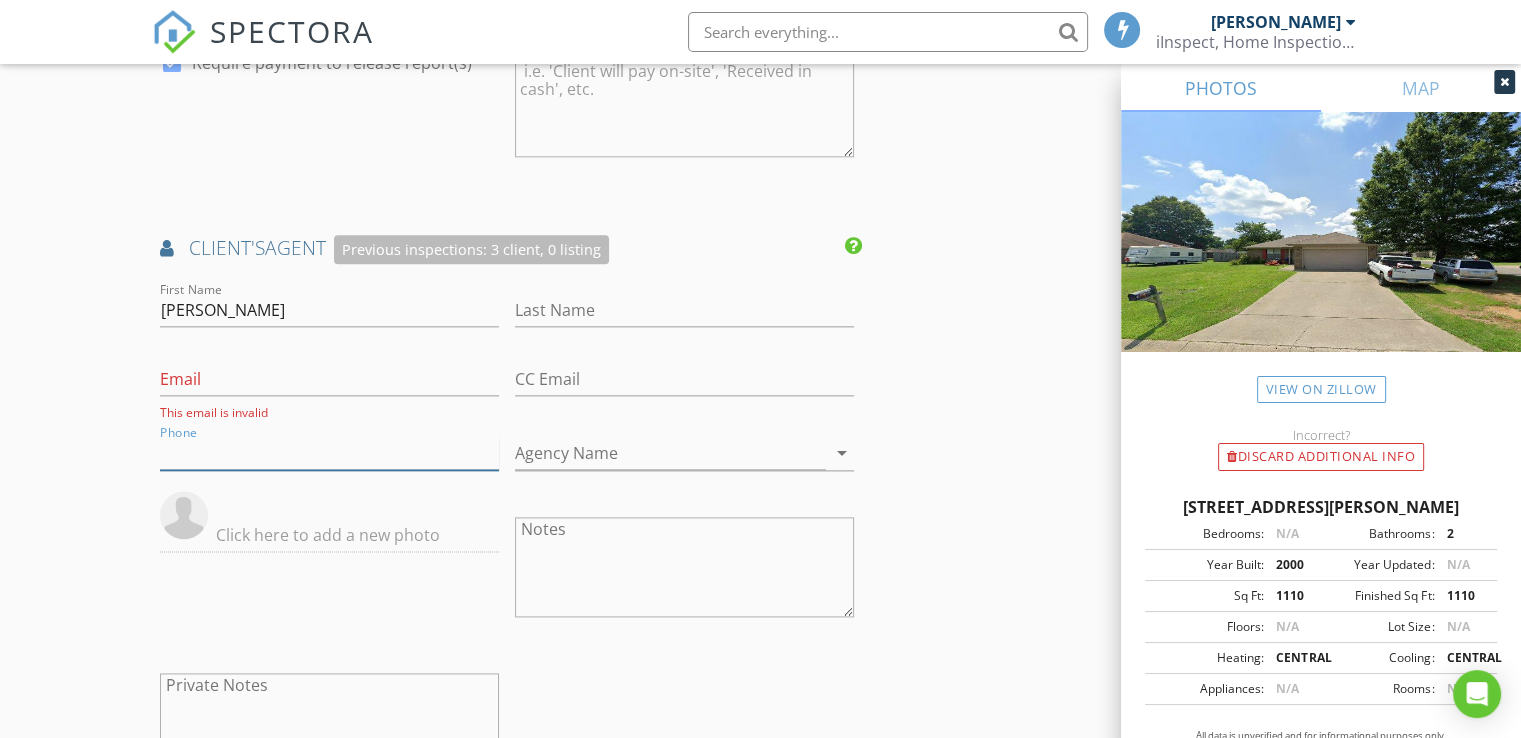 type 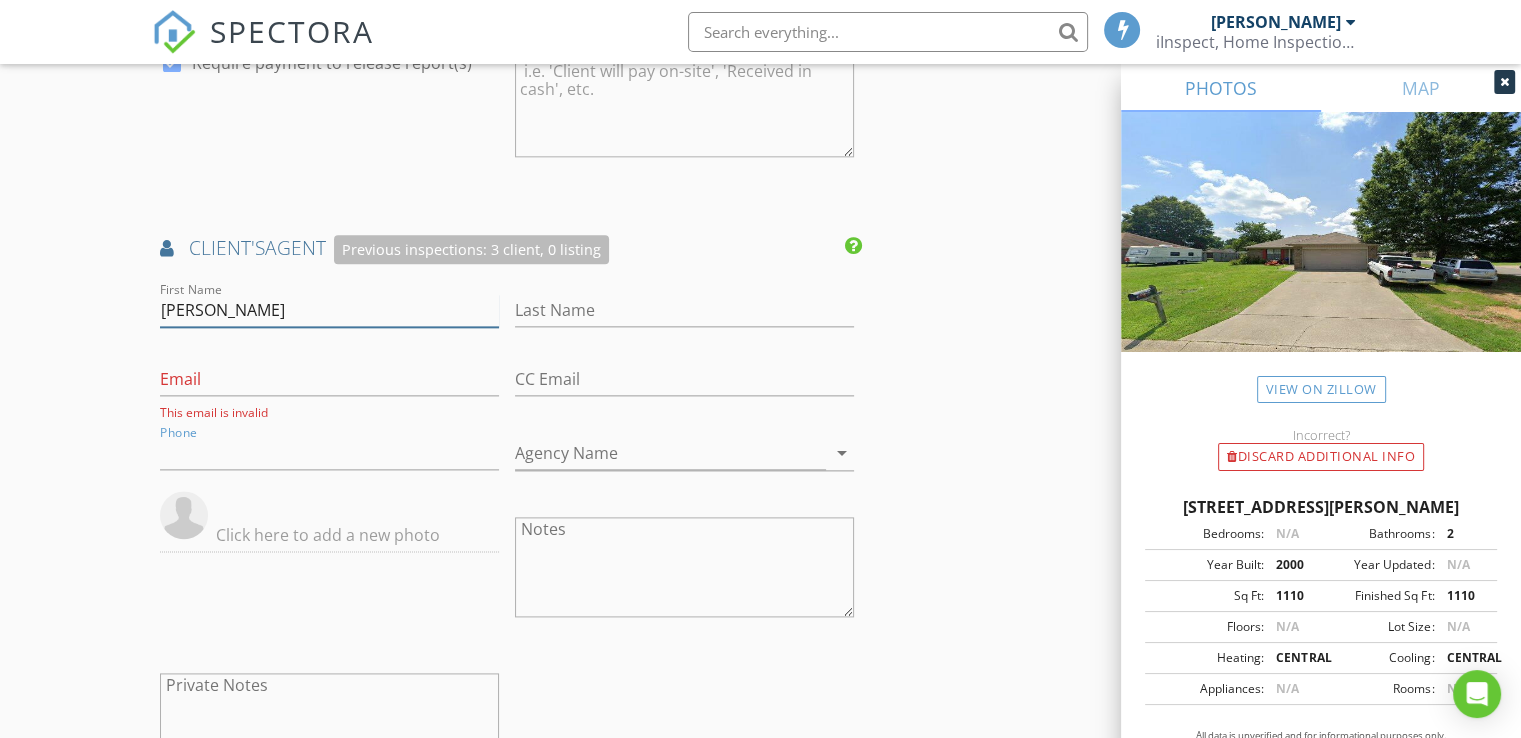 click on "[PERSON_NAME]" at bounding box center [329, 310] 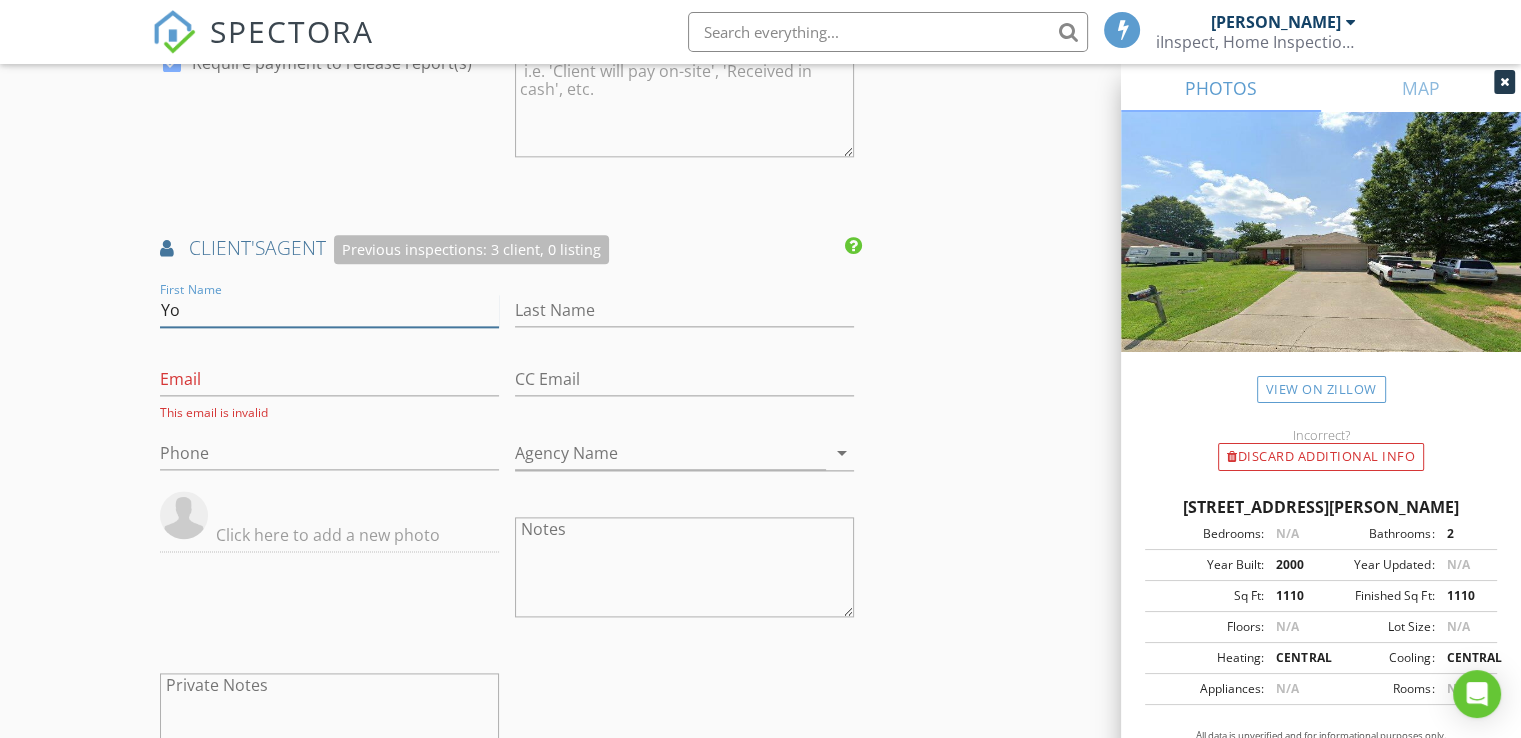 type on "Y" 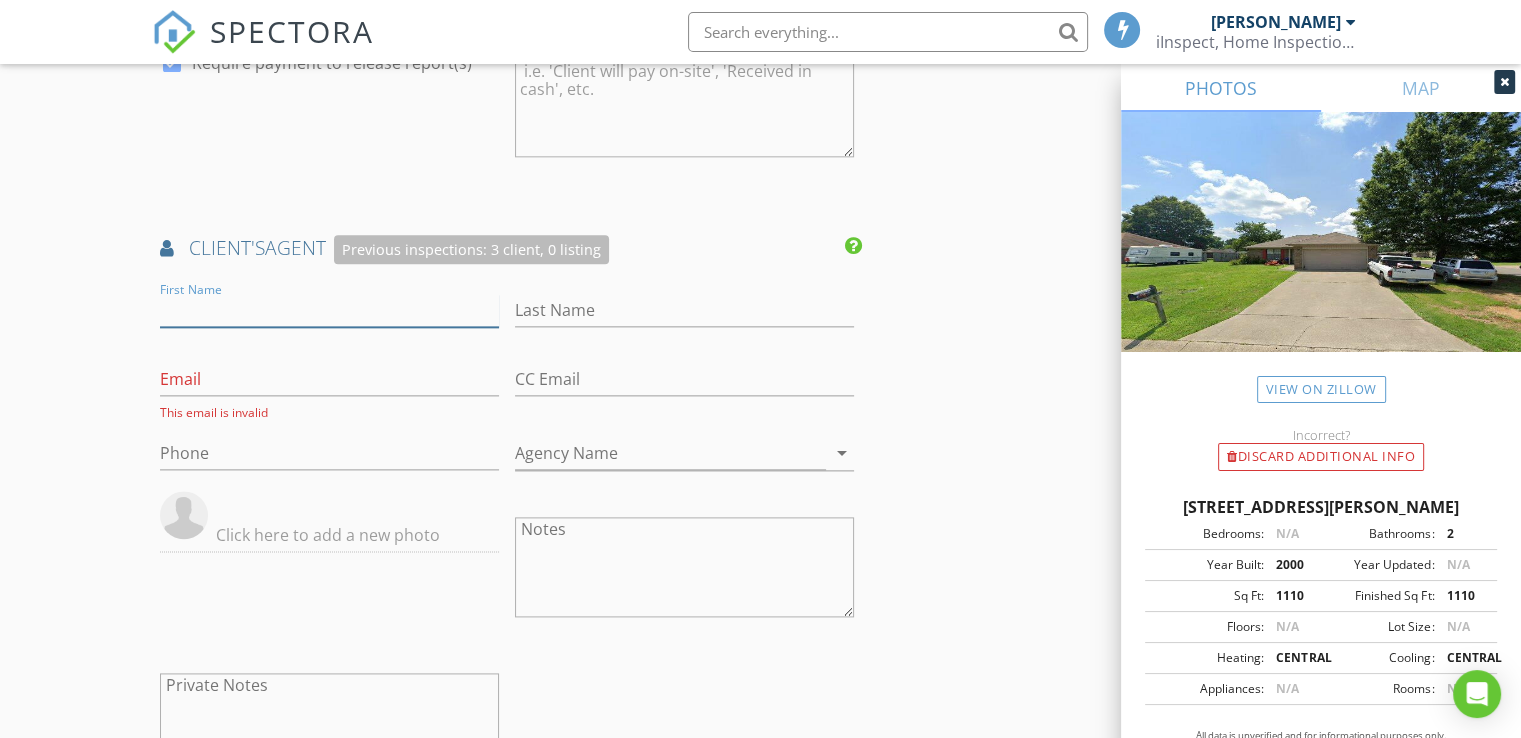 type on "y" 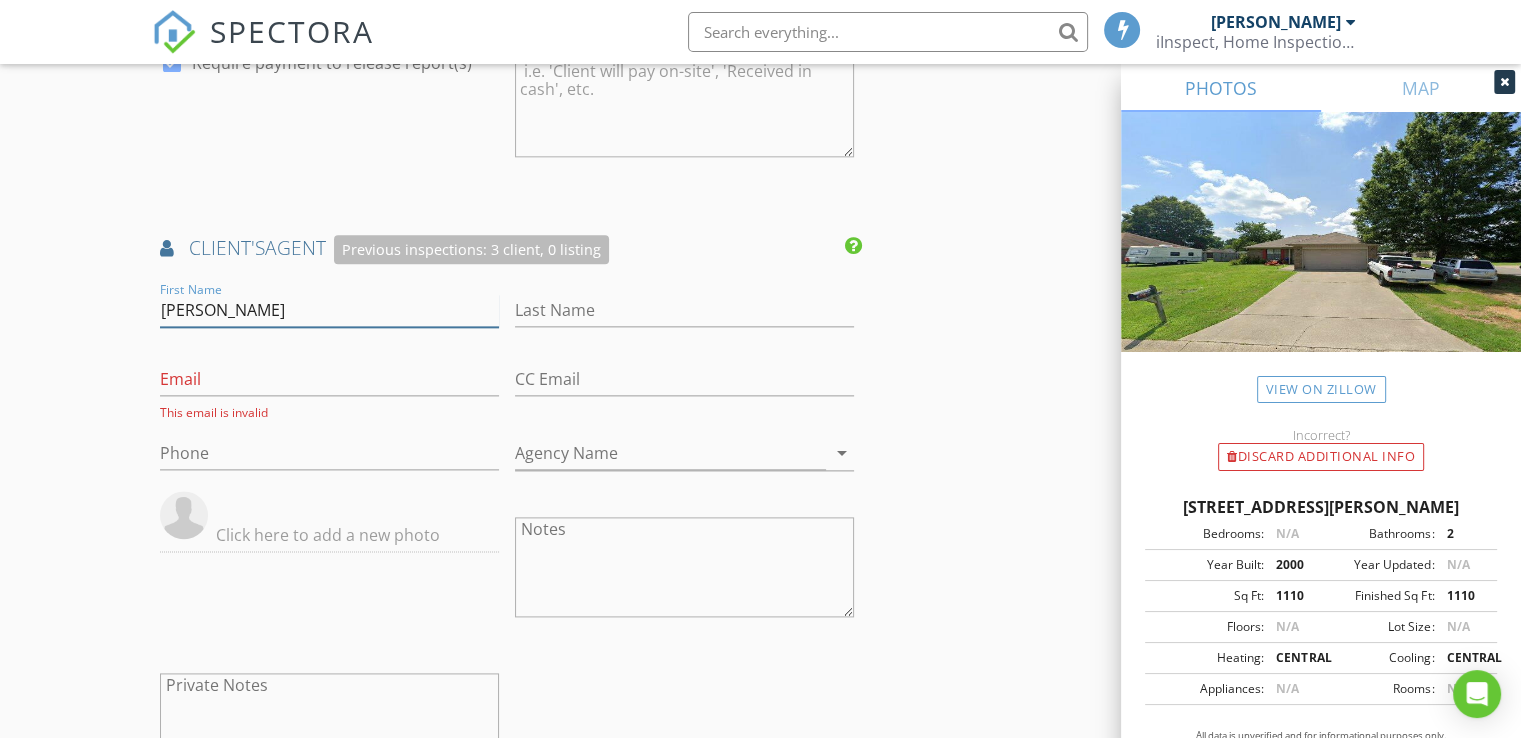 type on "[PERSON_NAME]" 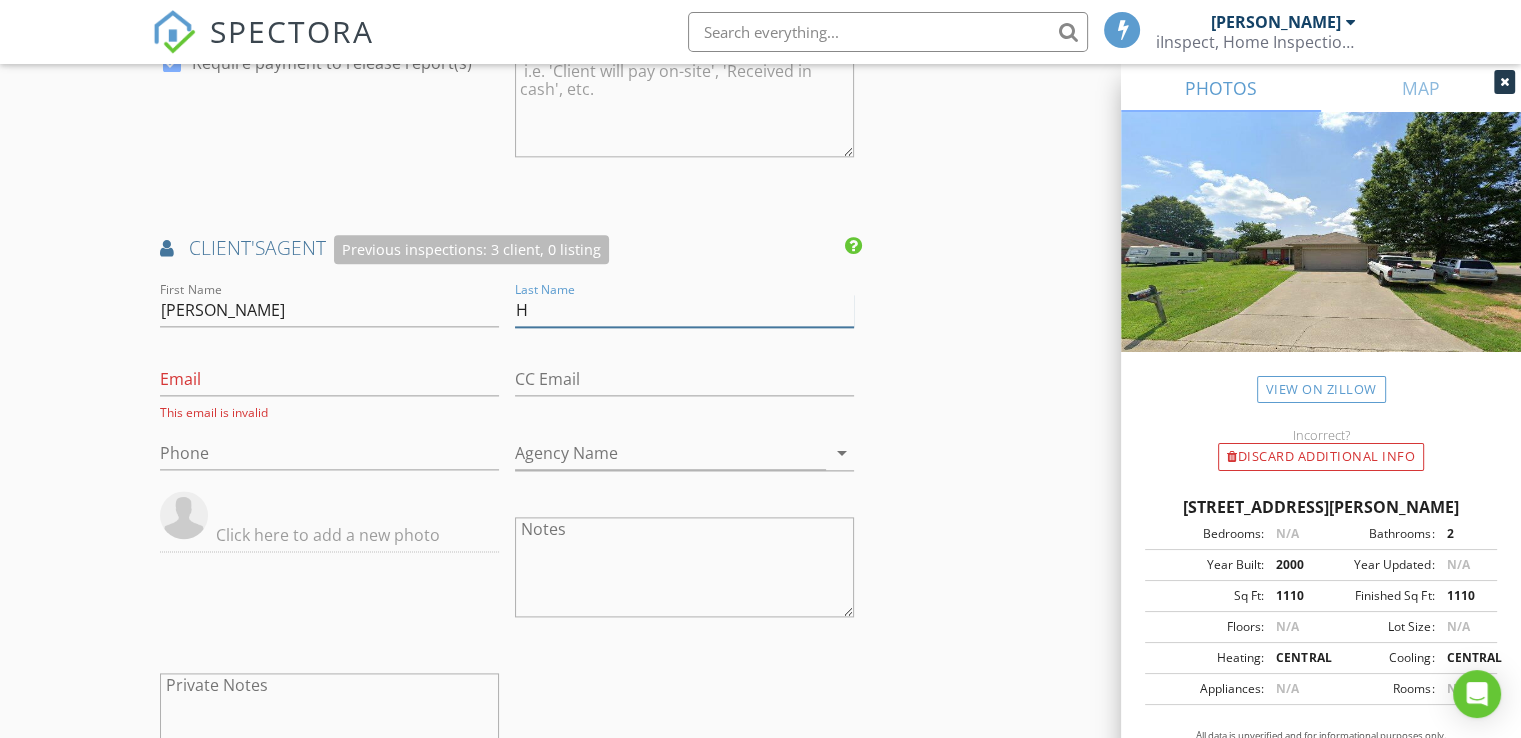 type on "Hervey" 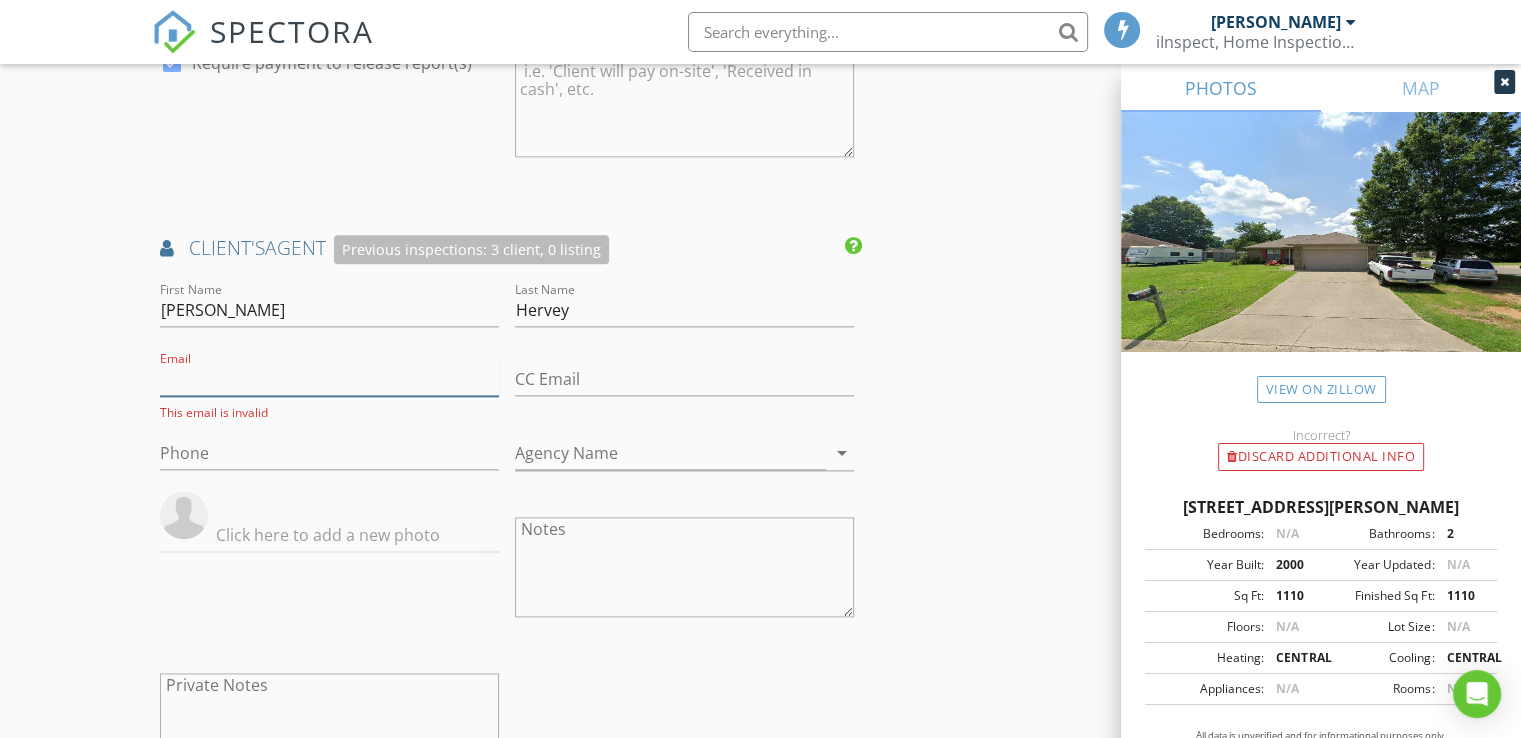 click on "Email" at bounding box center [329, 379] 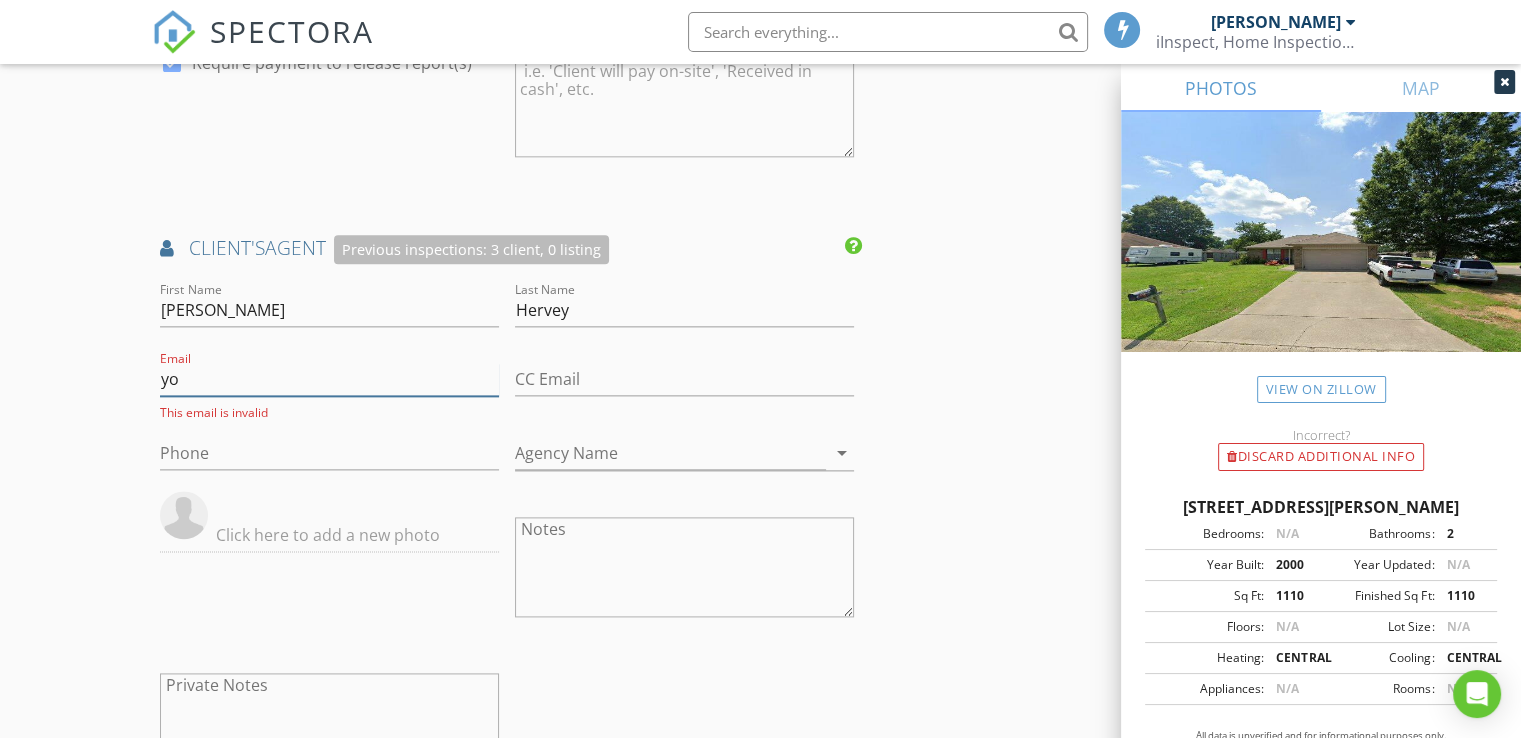 type on "[PERSON_NAME][EMAIL_ADDRESS][PERSON_NAME][DOMAIN_NAME]" 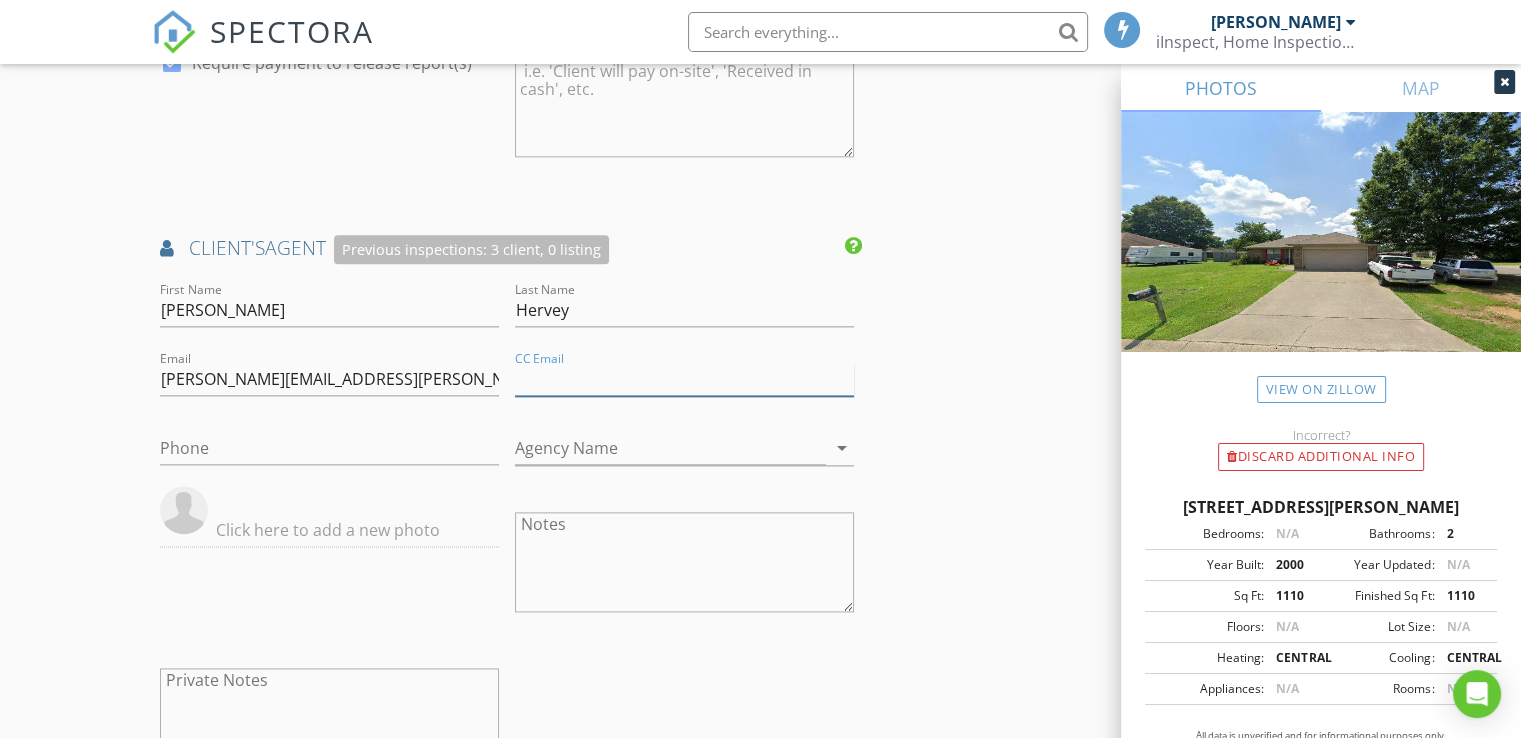 click on "CC Email" at bounding box center (684, 379) 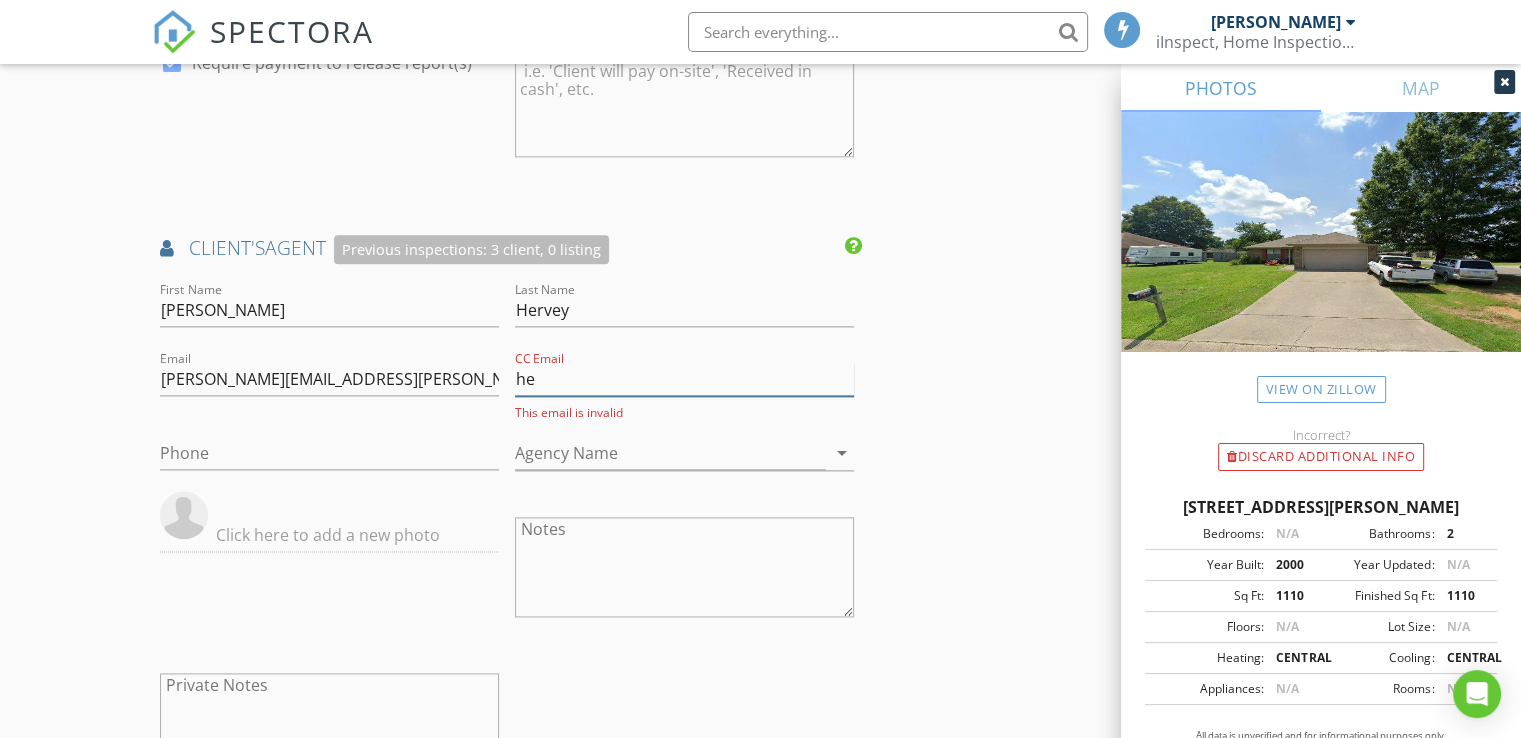 type on "h" 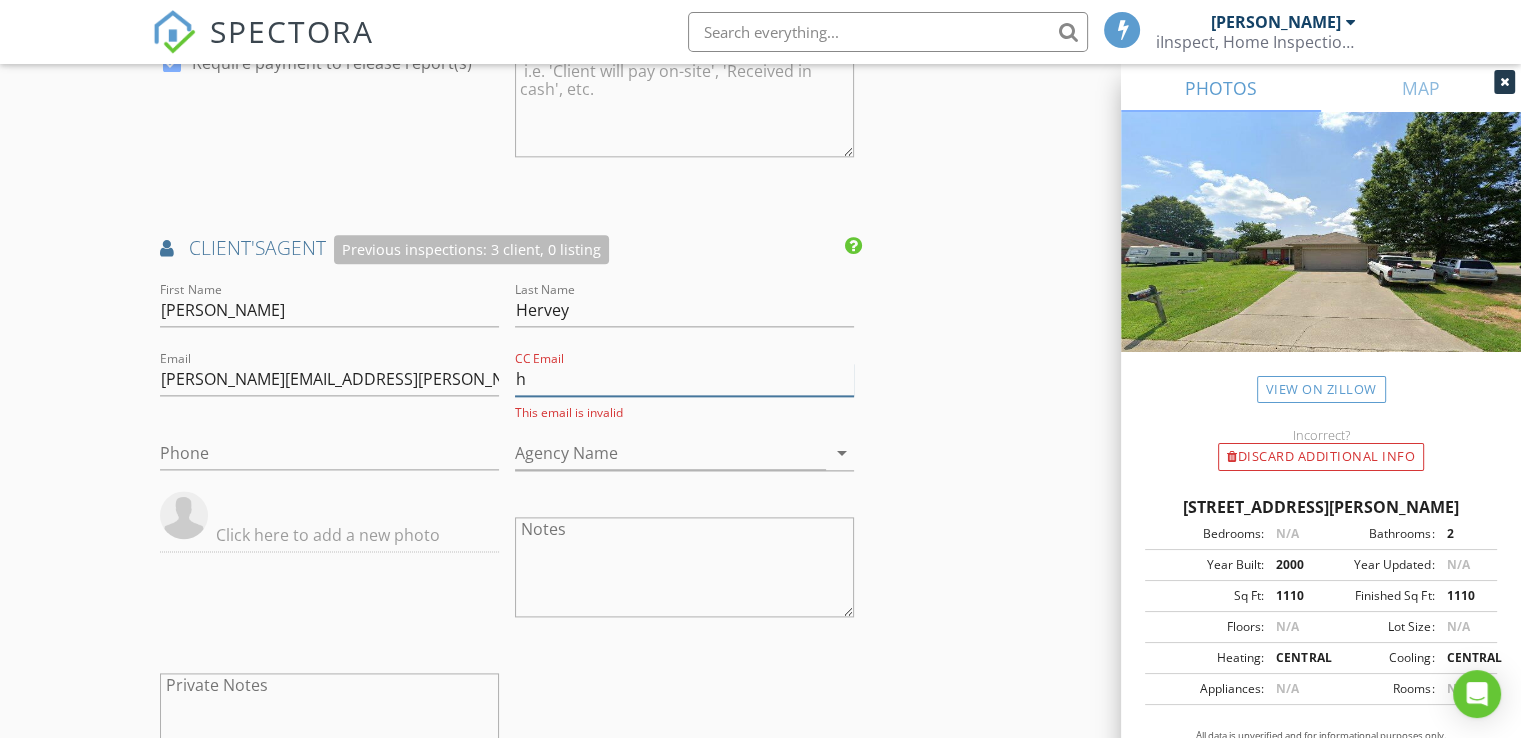 type 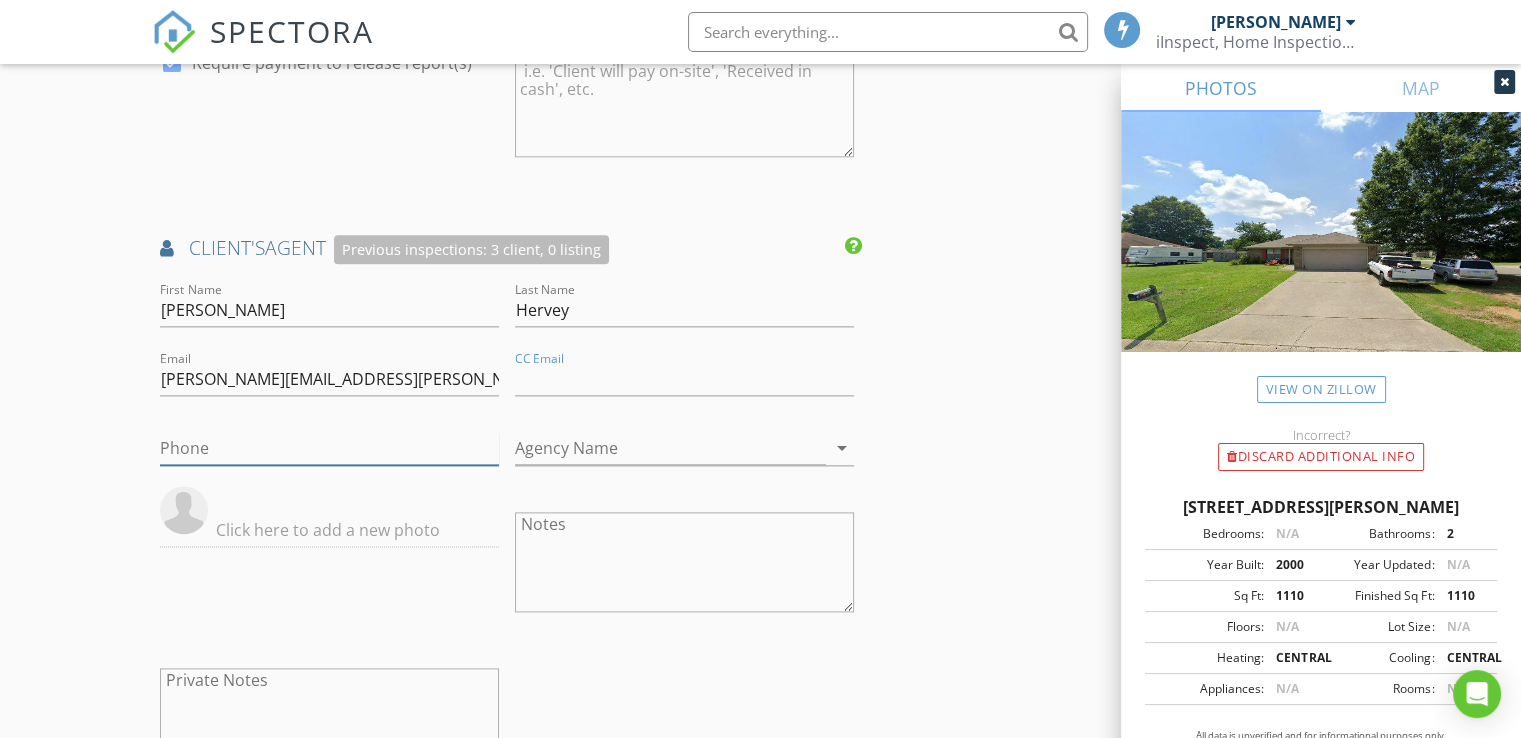 click on "Phone" at bounding box center (329, 448) 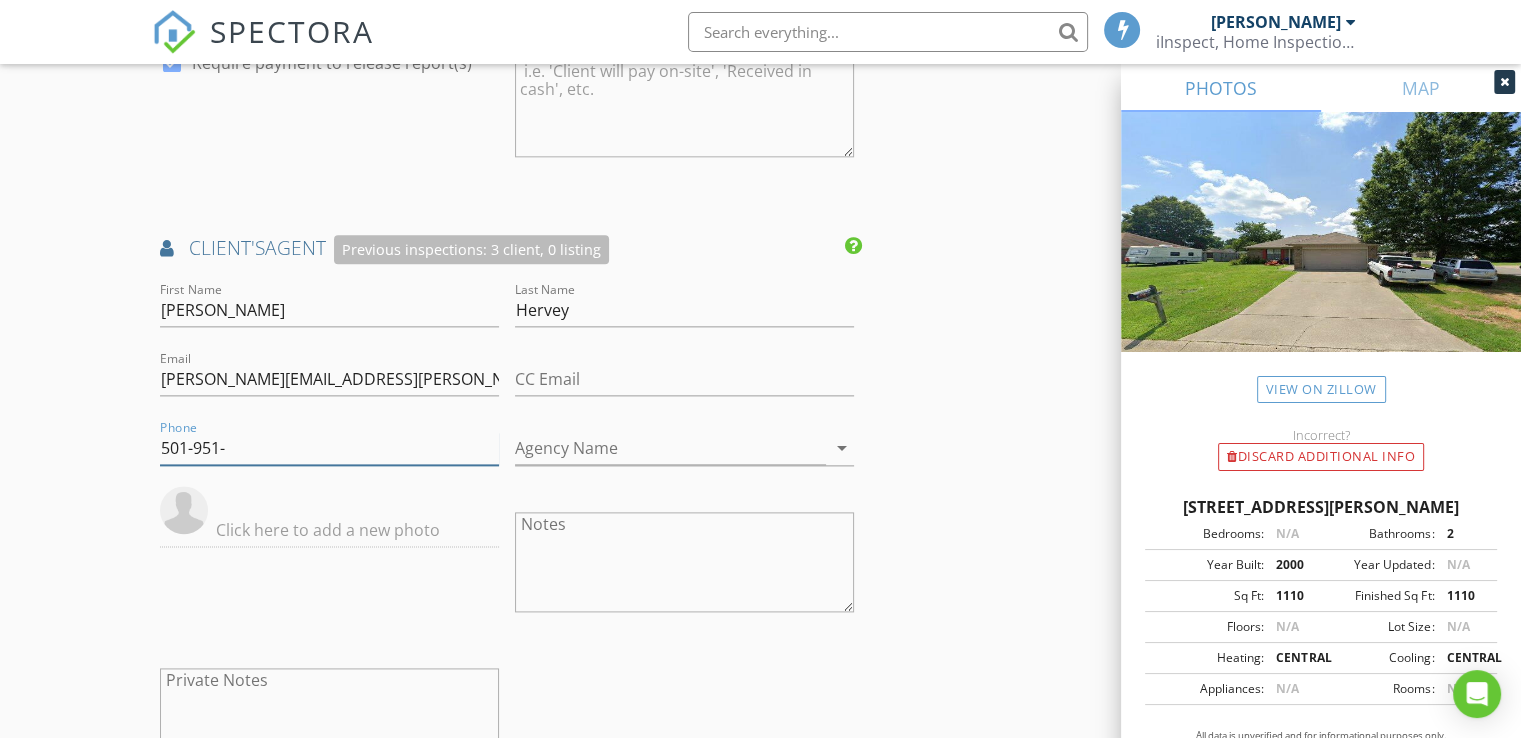 type on "[PHONE_NUMBER]" 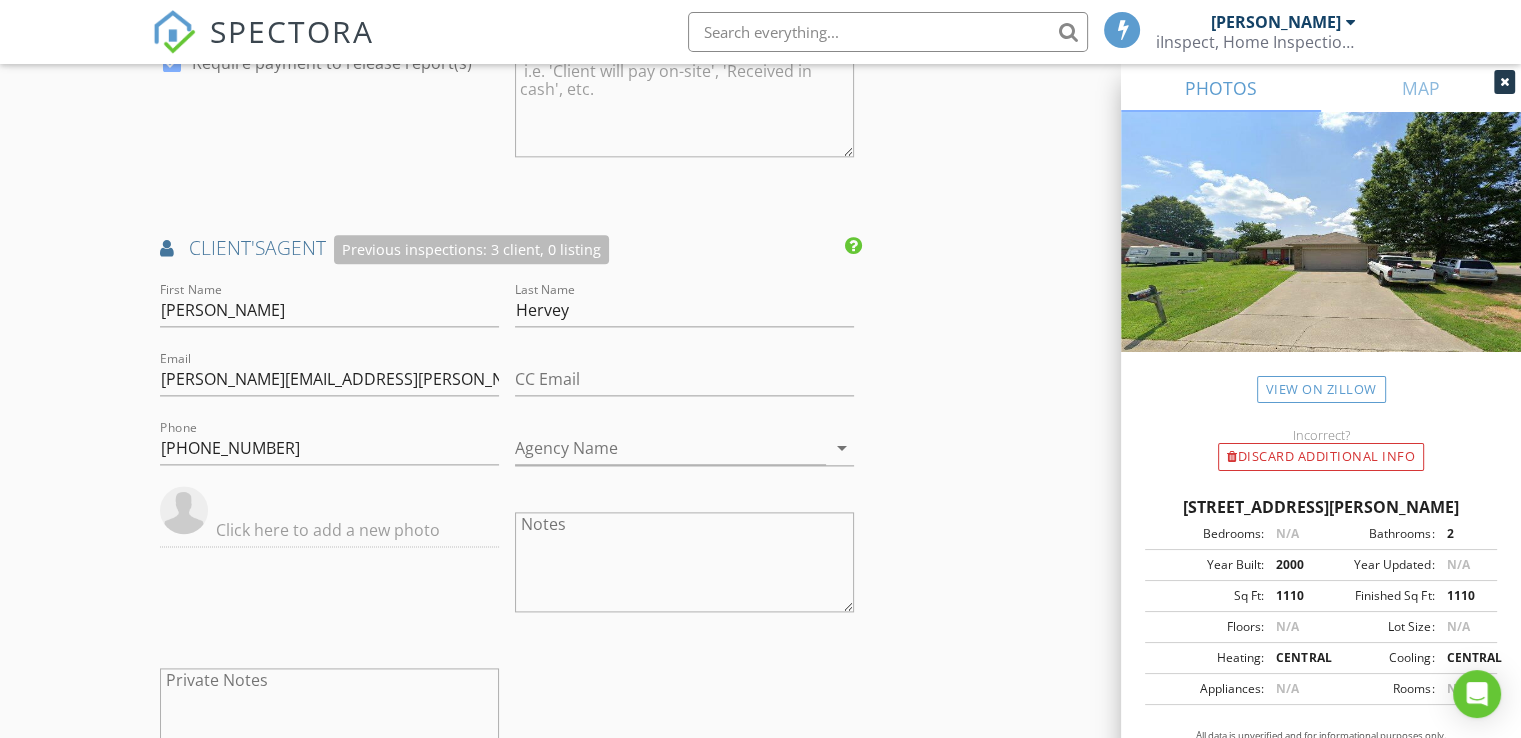 click on "INSPECTOR(S)
check_box   Chris Perry   PRIMARY   check_box_outline_blank   Boyce Mitchell     Chris Perry arrow_drop_down   check_box_outline_blank Chris Perry specifically requested
Date/Time
07/14/2025 1:30 PM
Location
Address Search       Address 1465 Pyramid Dr   Unit   City Conway   State AR   Zip 72034   County Faulkner     Square Feet 1110   Year Built 2000   Foundation Slab arrow_drop_down     Chris Perry     31.1 miles     (41 minutes)
client
check_box Enable Client CC email for this inspection   Client Search     check_box_outline_blank Client is a Company/Organization     First Name Simone   Last Name Burnett   Email simoneburnett65@yahoo.com   CC Email   Phone 870-372-0293           Notes   Private Notes
ADD ADDITIONAL client
SERVICES
check_box_outline_blank" at bounding box center (760, -203) 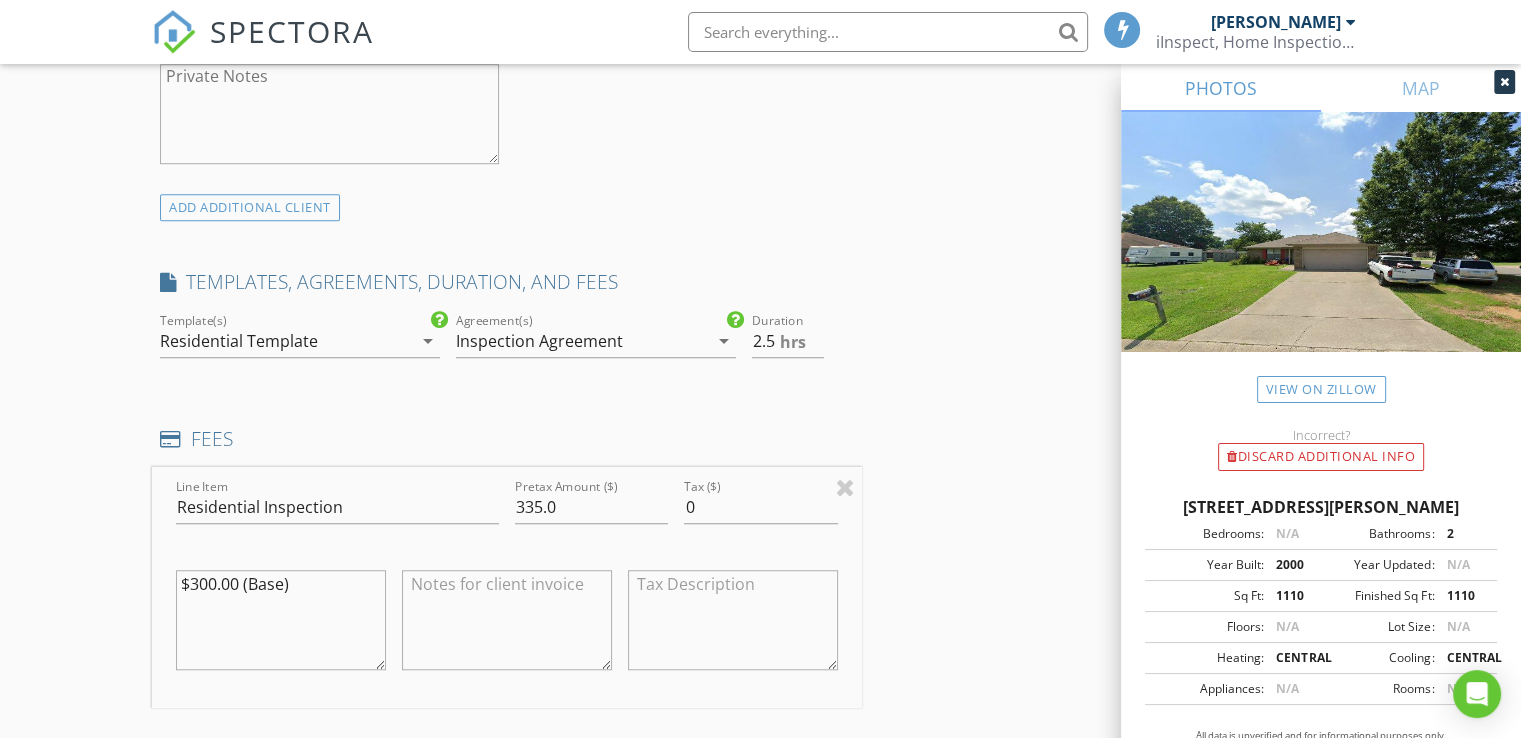 scroll, scrollTop: 1428, scrollLeft: 0, axis: vertical 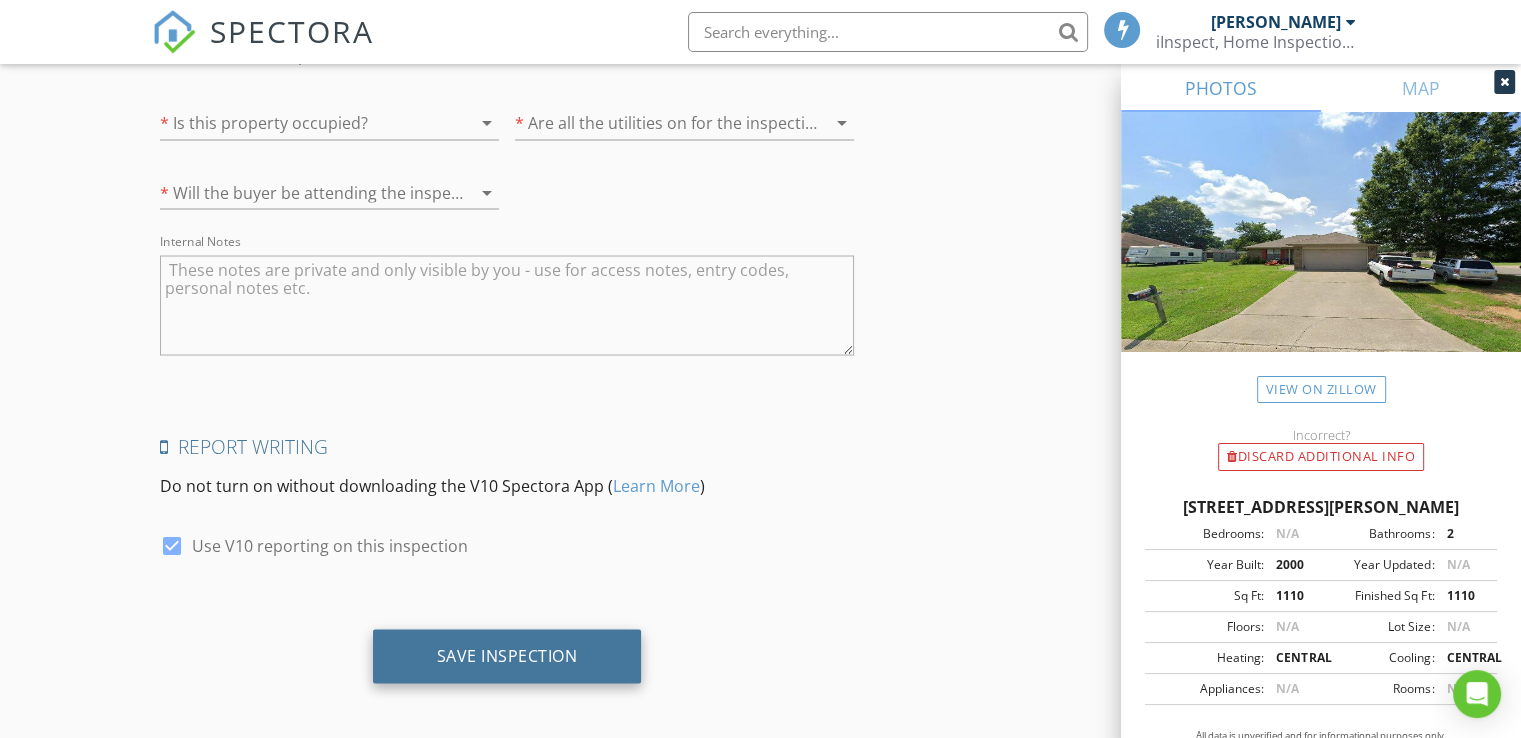 click on "Save Inspection" at bounding box center [507, 655] 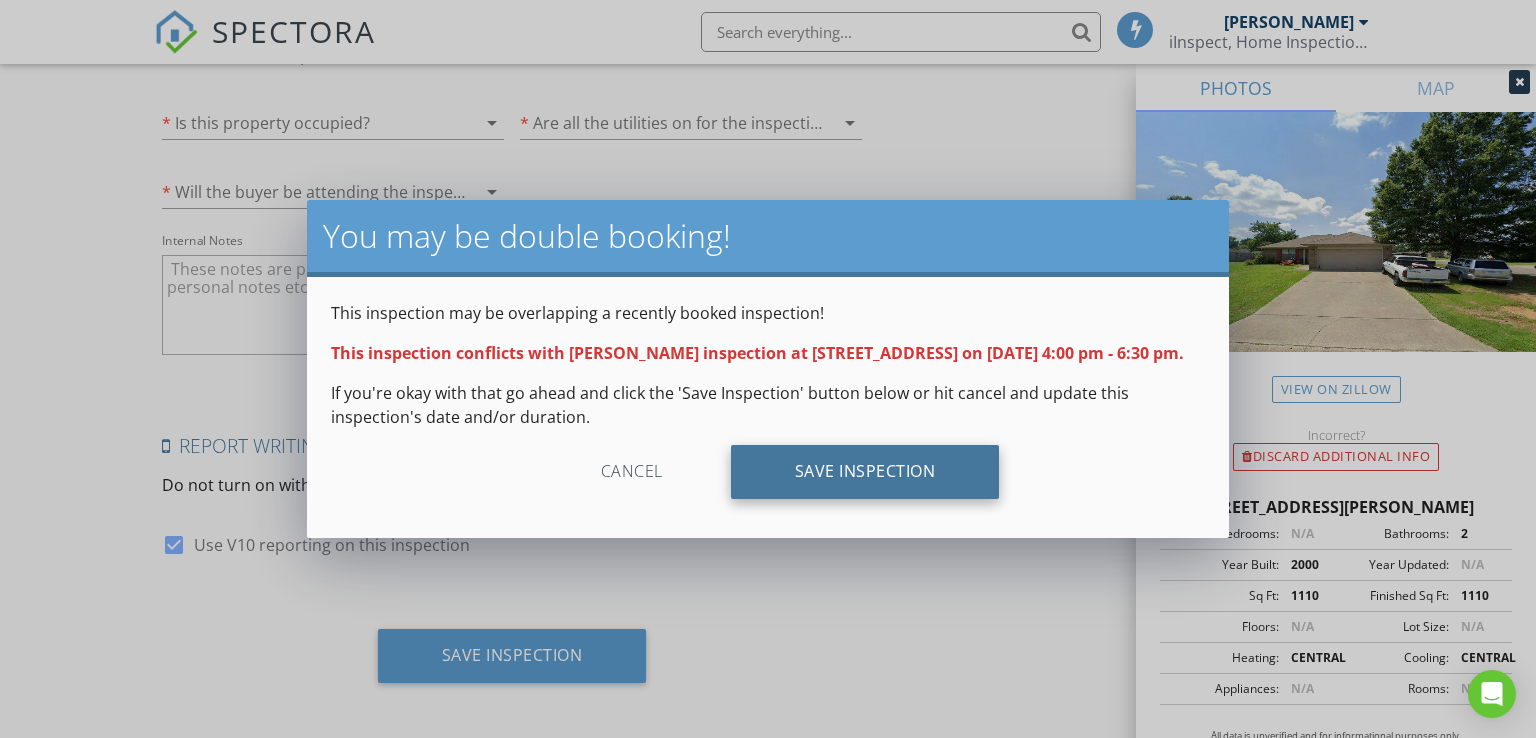 click on "Save Inspection" at bounding box center (865, 472) 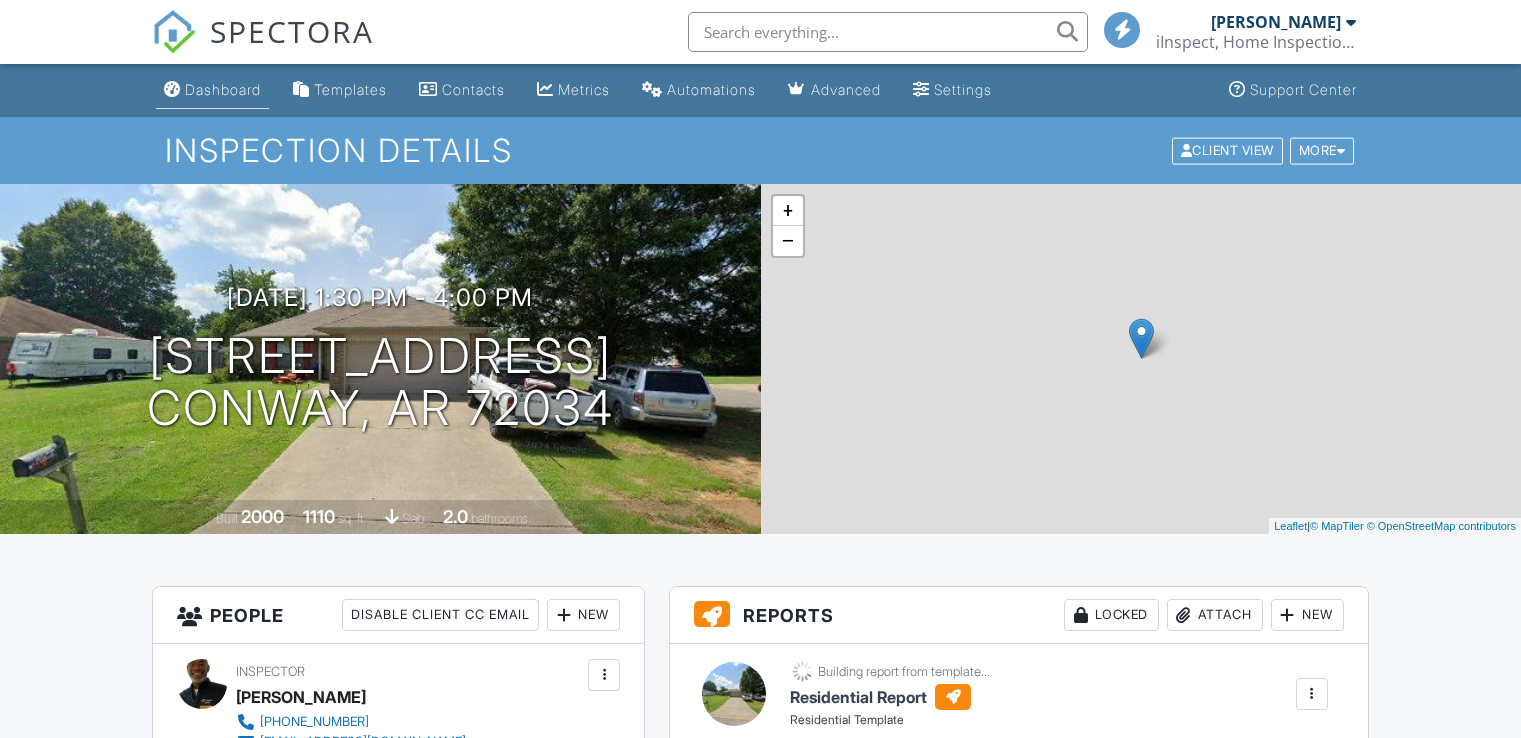 scroll, scrollTop: 0, scrollLeft: 0, axis: both 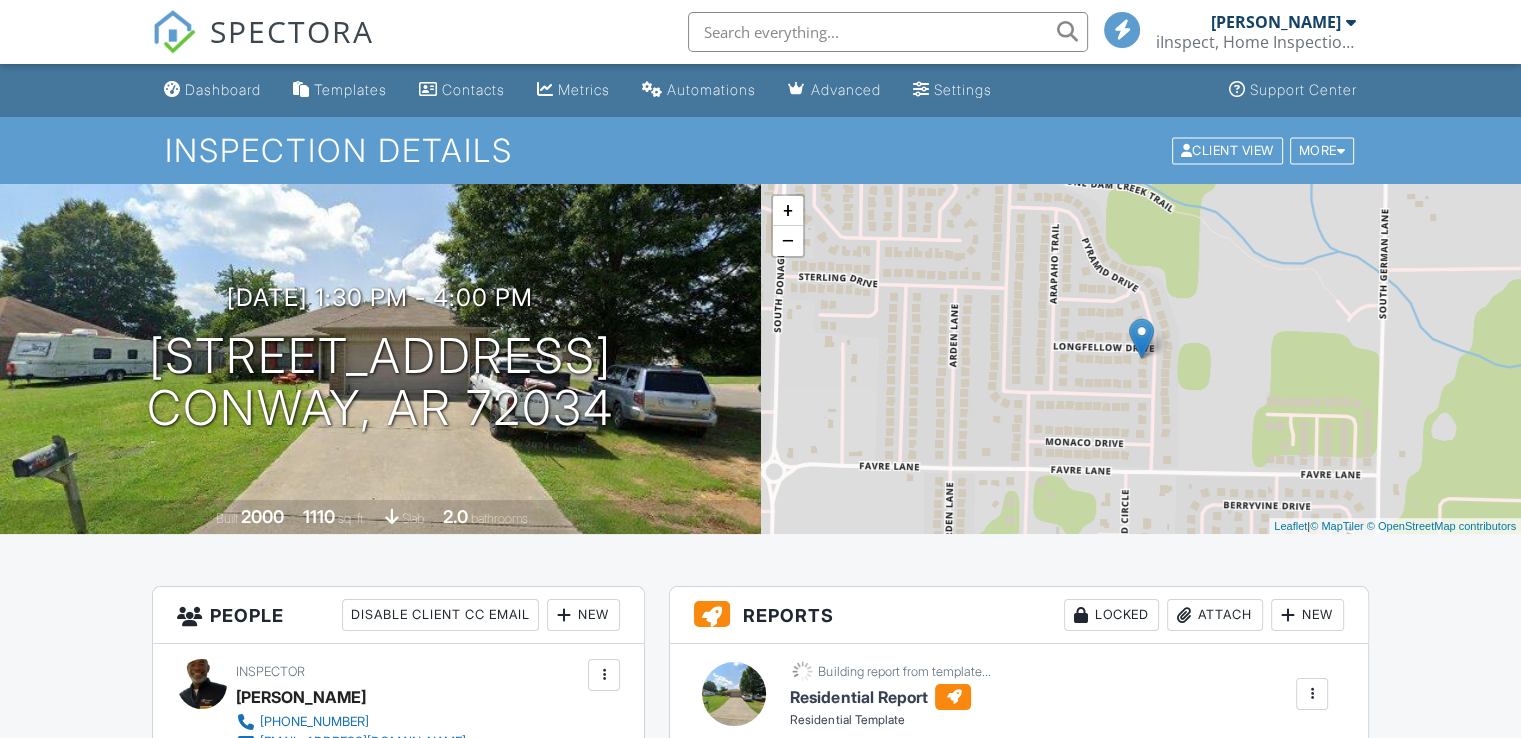 click on "Dashboard" at bounding box center (223, 89) 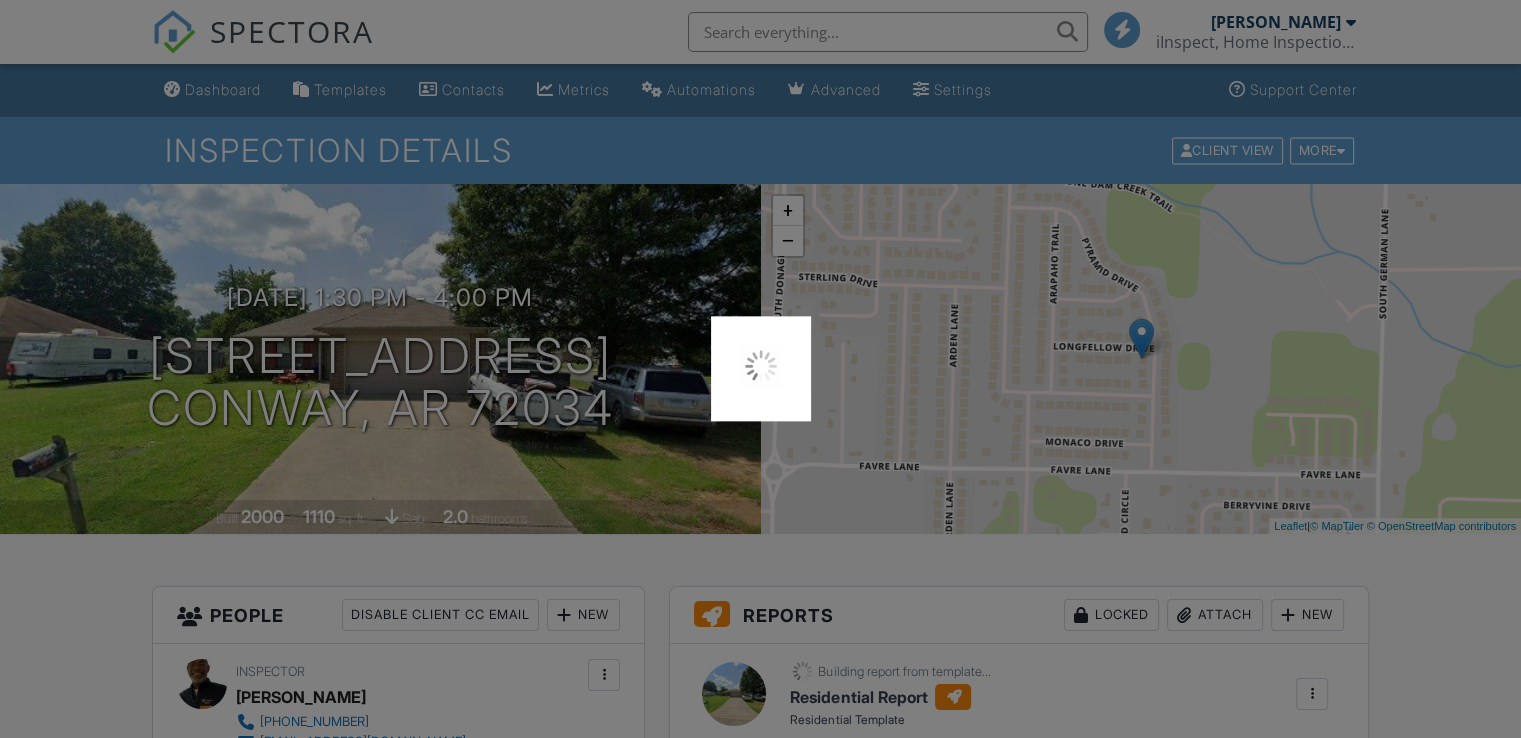 scroll, scrollTop: 0, scrollLeft: 0, axis: both 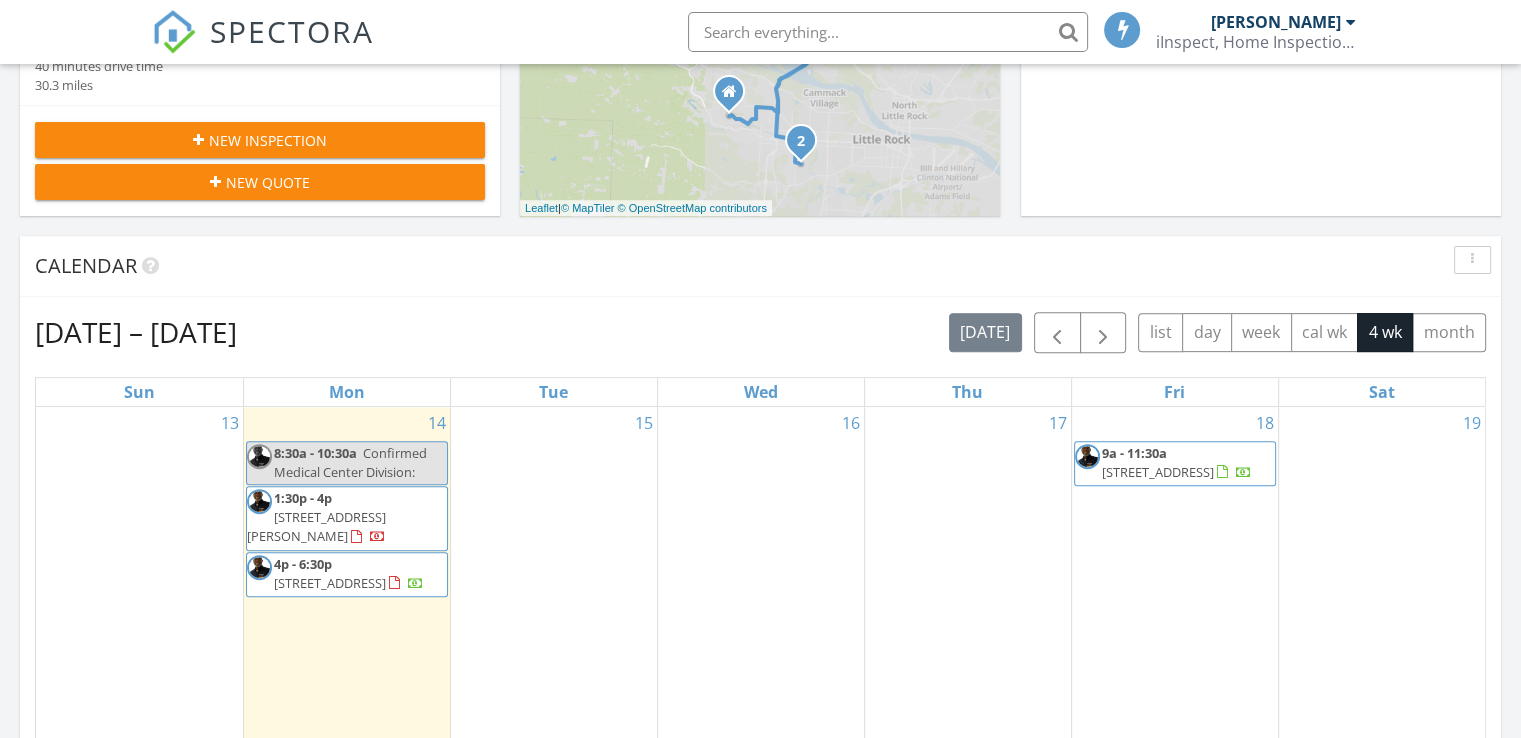 click on "SPECTORA
Chris Perry
iInspect, Home Inspection Services  Lic# HI-1619
Role:
Inspector
Change Role
Dashboard
New Inspection
Inspections
Calendar
Template Editor
Contacts
Automations
Team
Metrics
Payments
Data Exports
Billing
Reporting
Advanced
Settings
What's New
Sign Out
Change Active Role
Your account has more than one possible role. Please choose how you'd like to view the site:
Company/Agency
City
Role
Dashboard
Templates
Contacts
Metrics
Automations
Advanced
Settings
Support Center
All schedulers
Chris Perry" at bounding box center [760, 762] 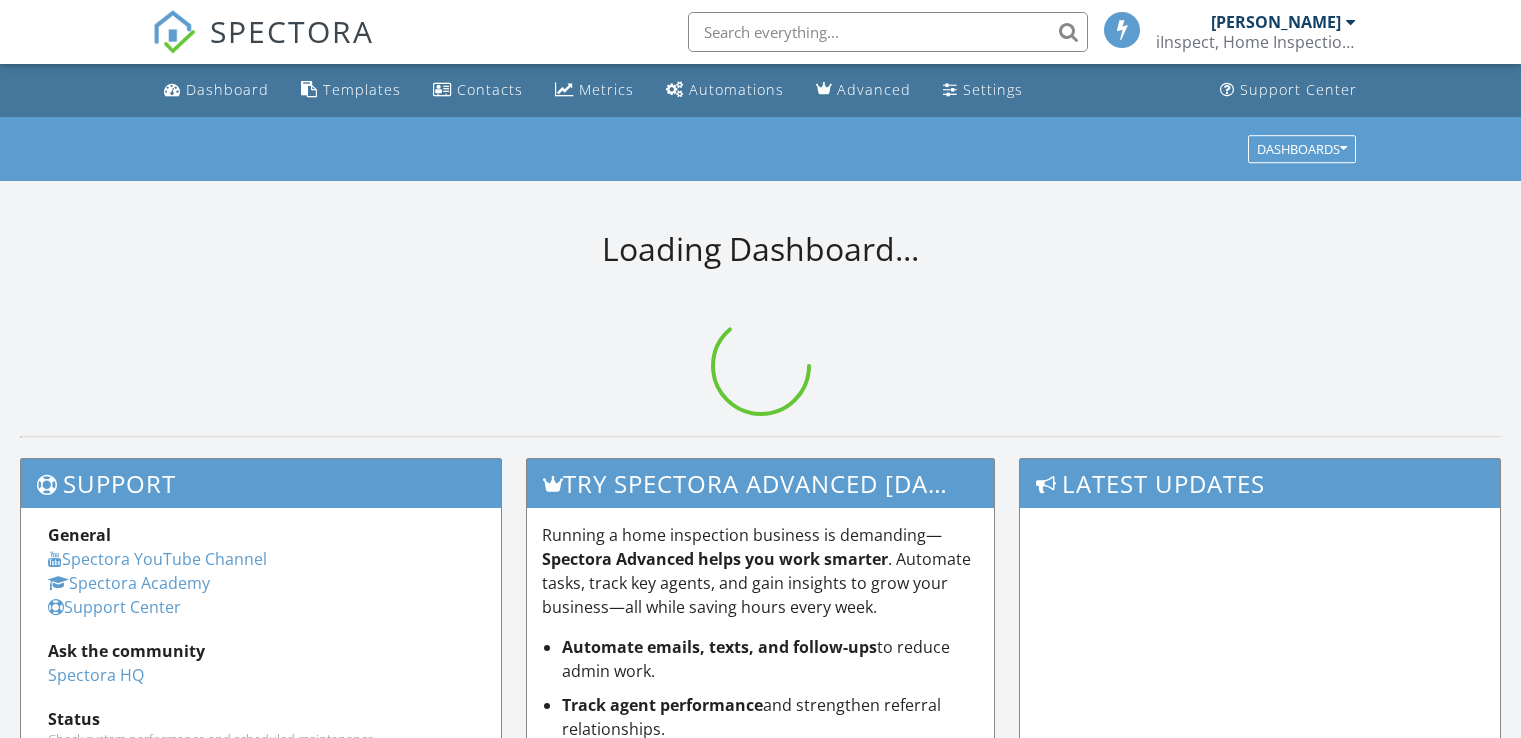 scroll, scrollTop: 0, scrollLeft: 0, axis: both 